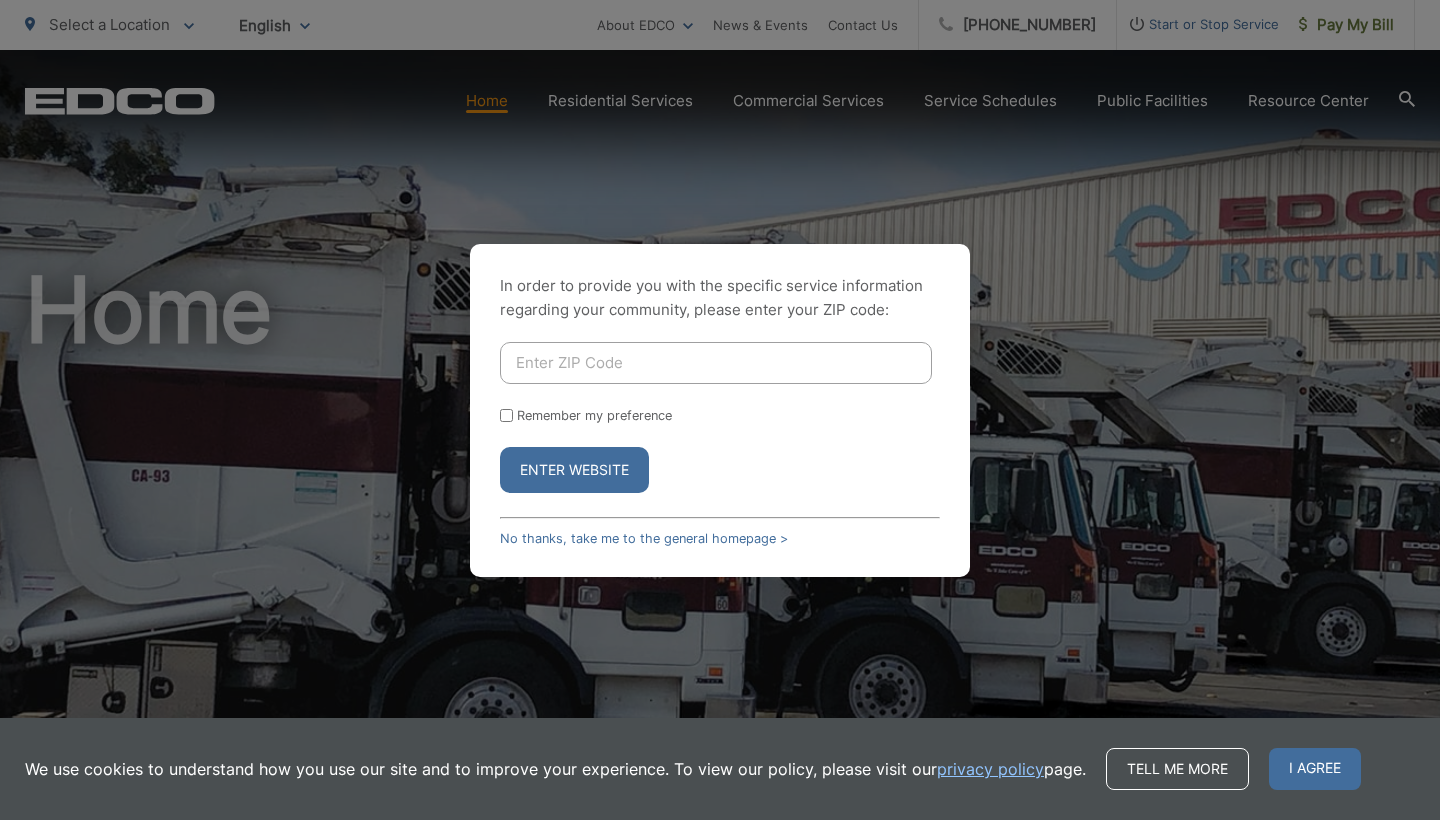 scroll, scrollTop: 0, scrollLeft: 0, axis: both 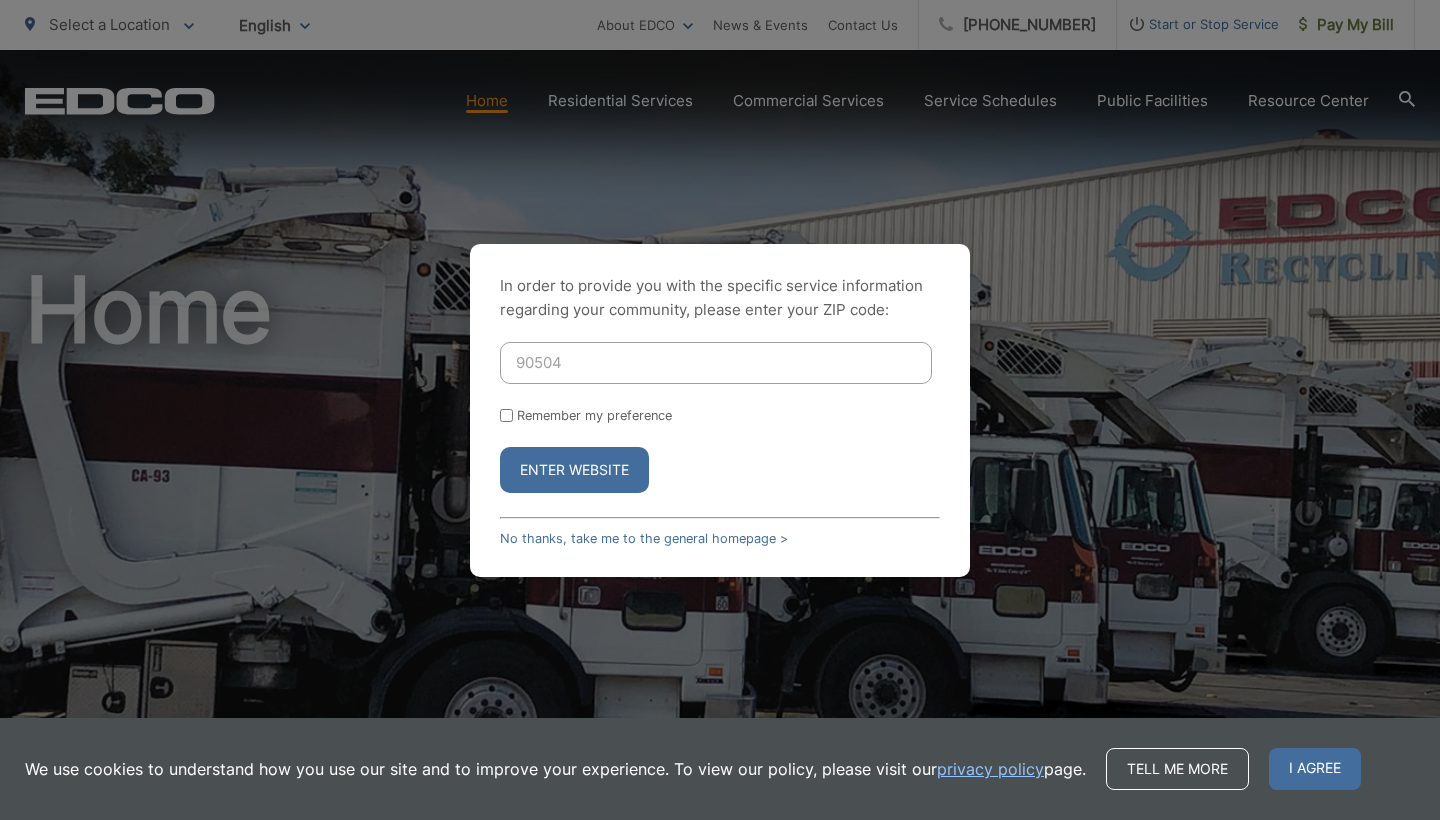 type on "90504" 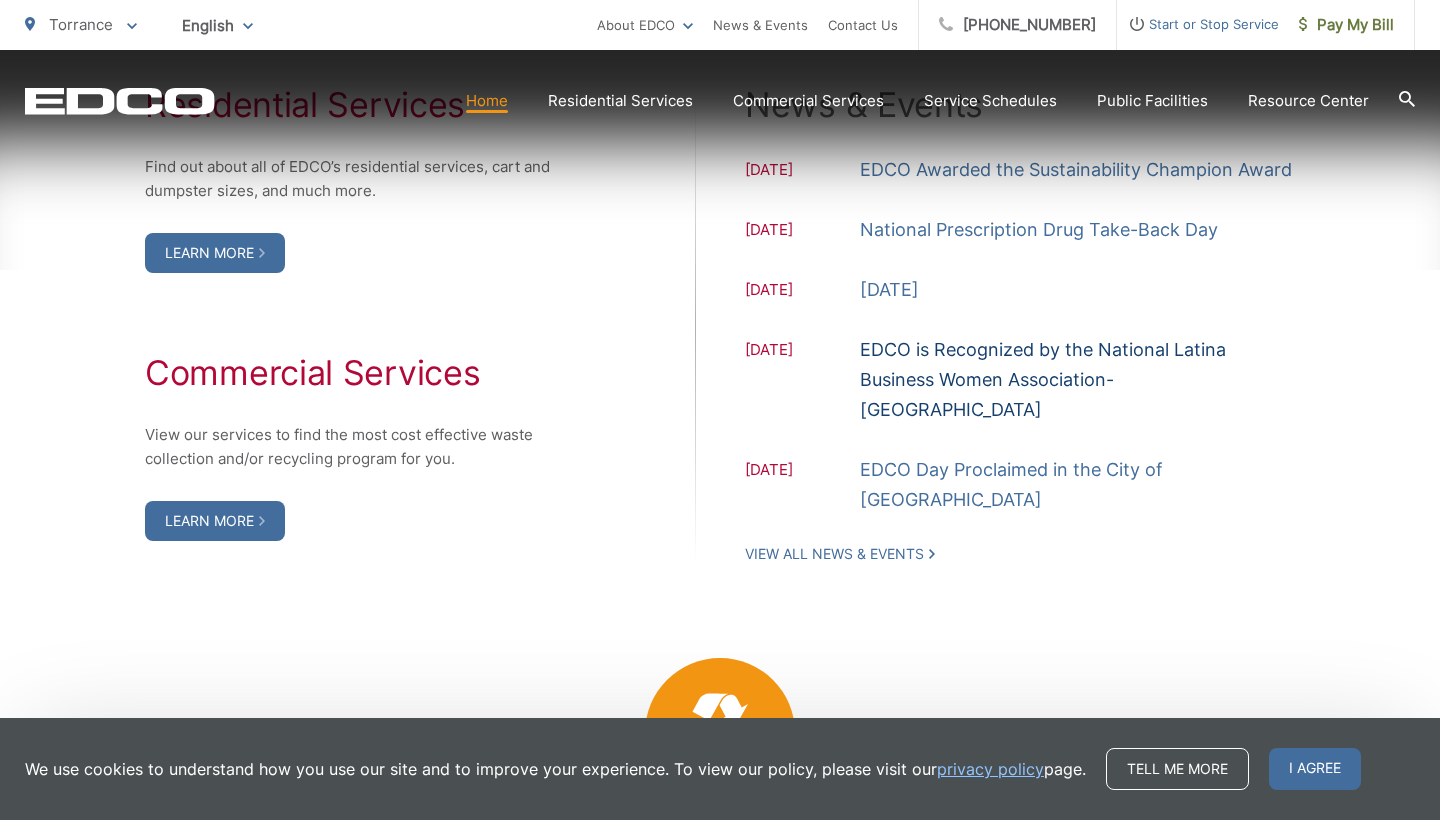 scroll, scrollTop: 1586, scrollLeft: 0, axis: vertical 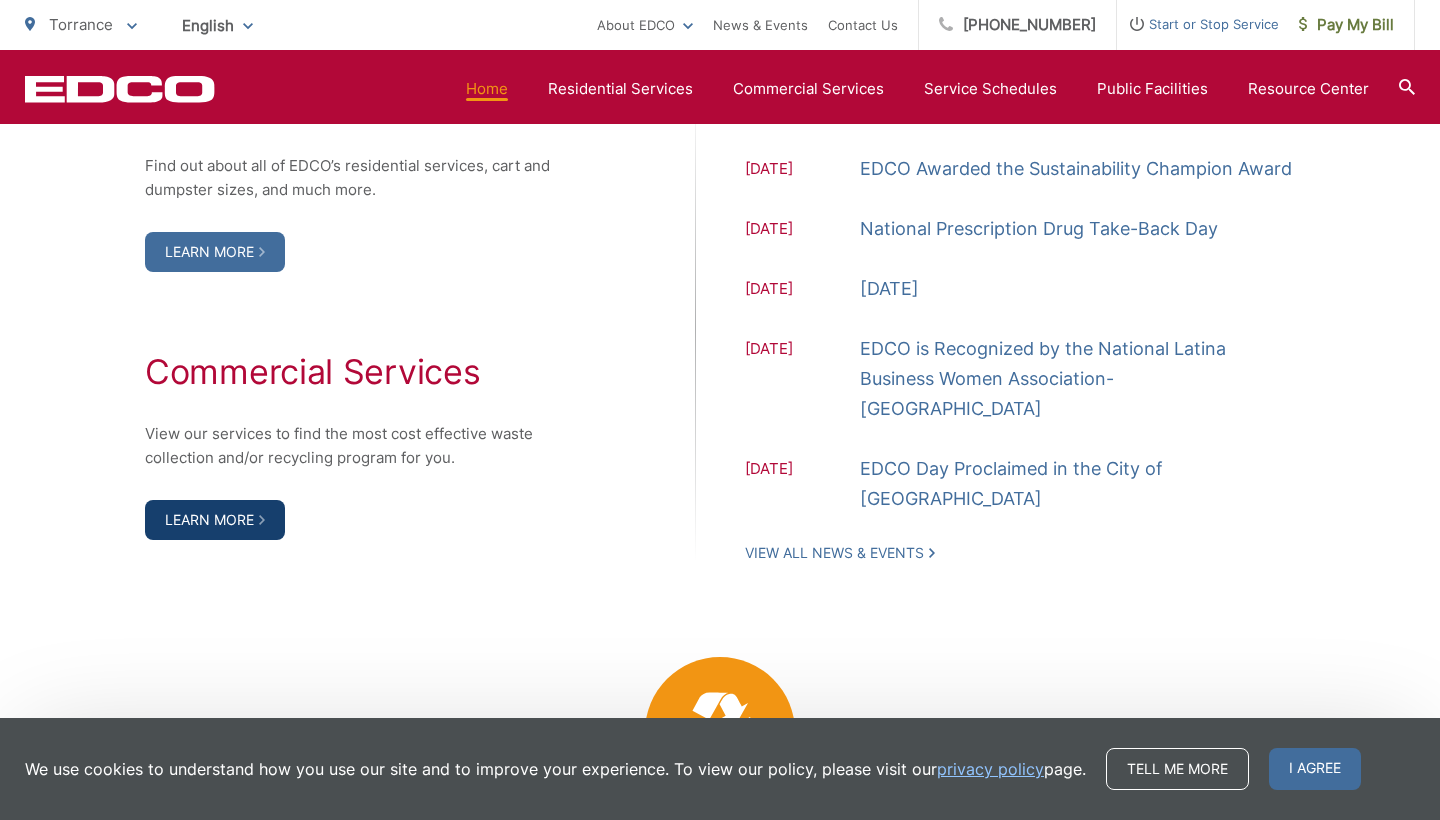 click on "Learn More" at bounding box center [215, 520] 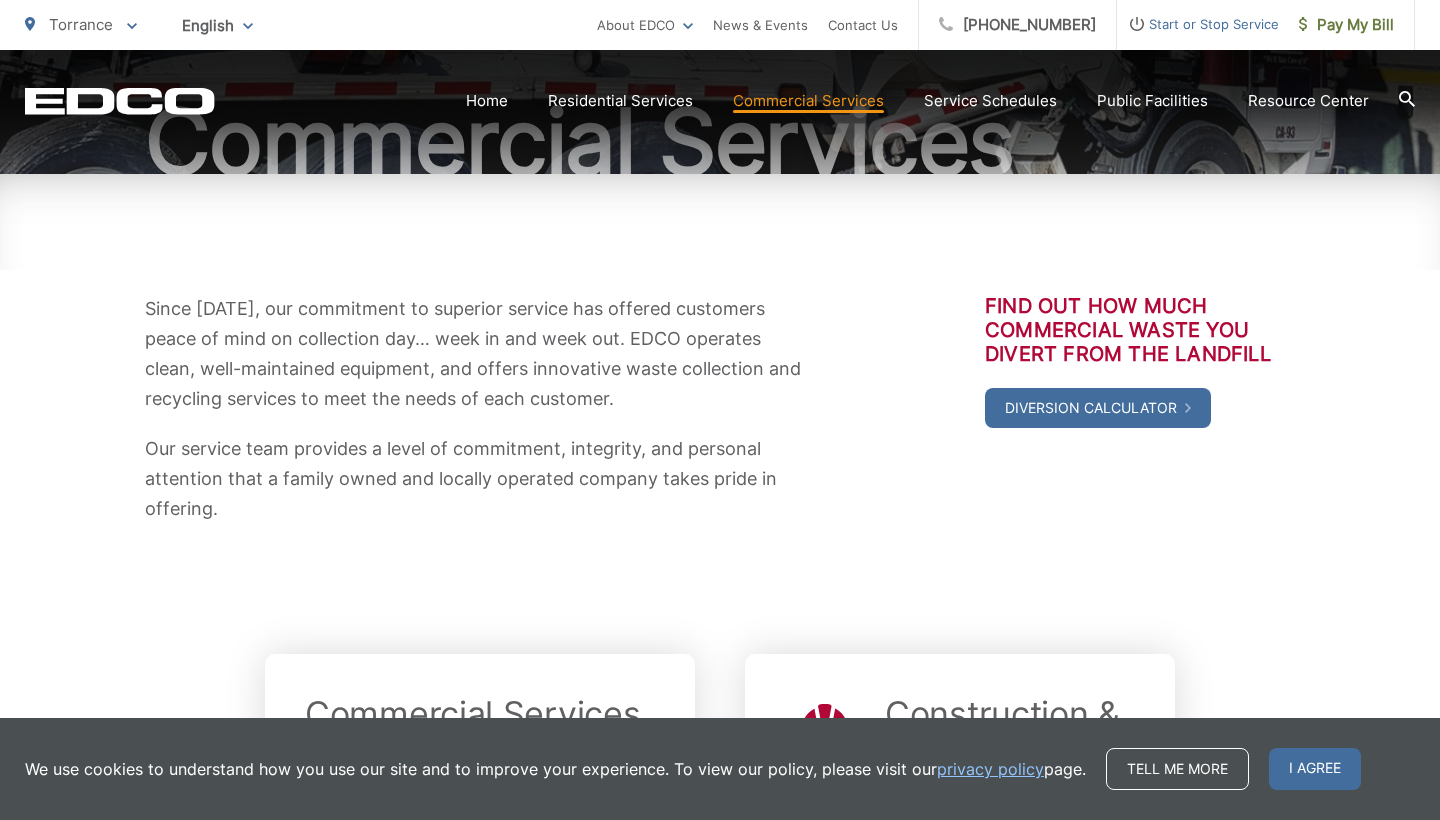 scroll, scrollTop: 250, scrollLeft: 0, axis: vertical 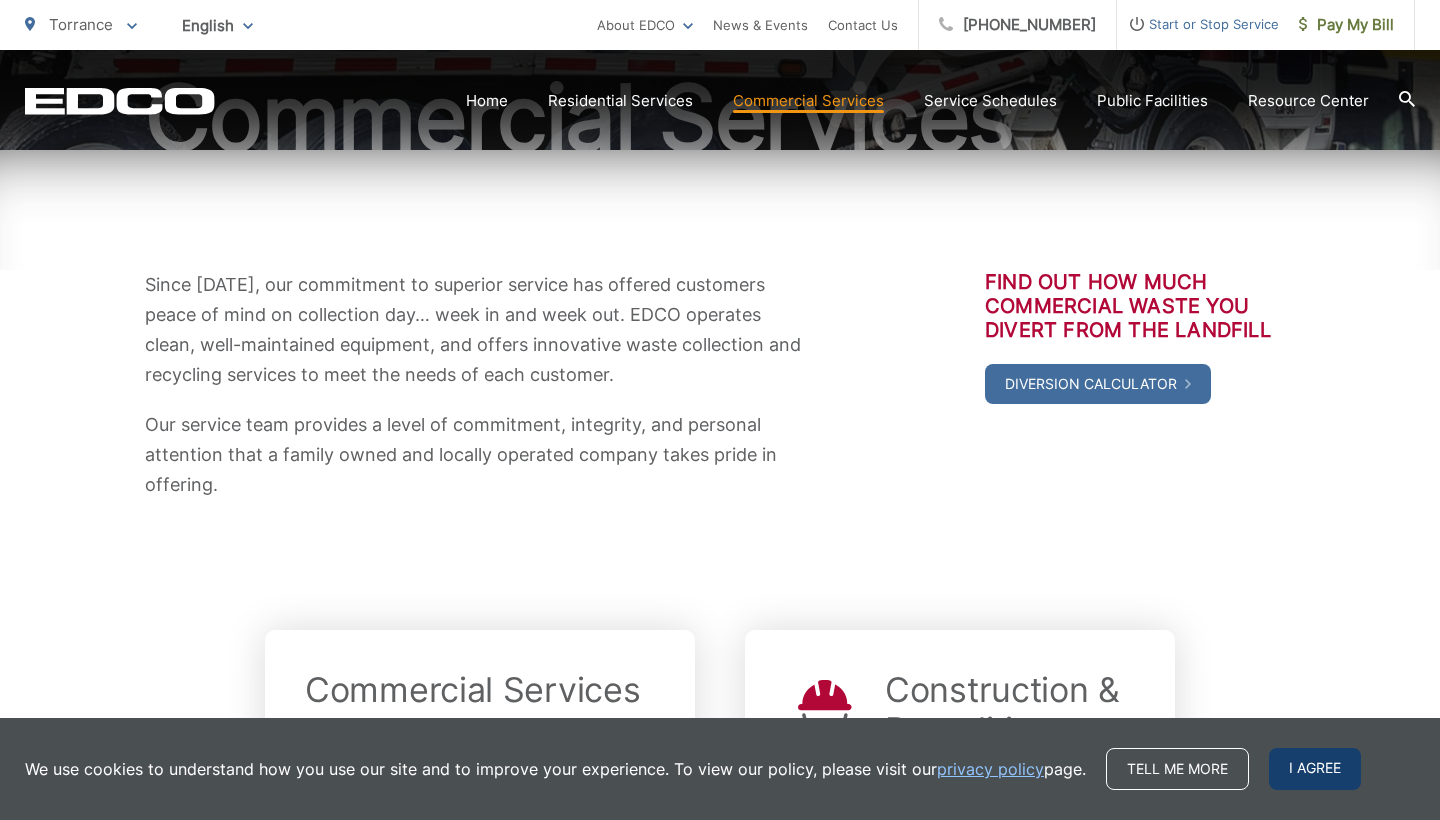 click on "I agree" at bounding box center [1315, 769] 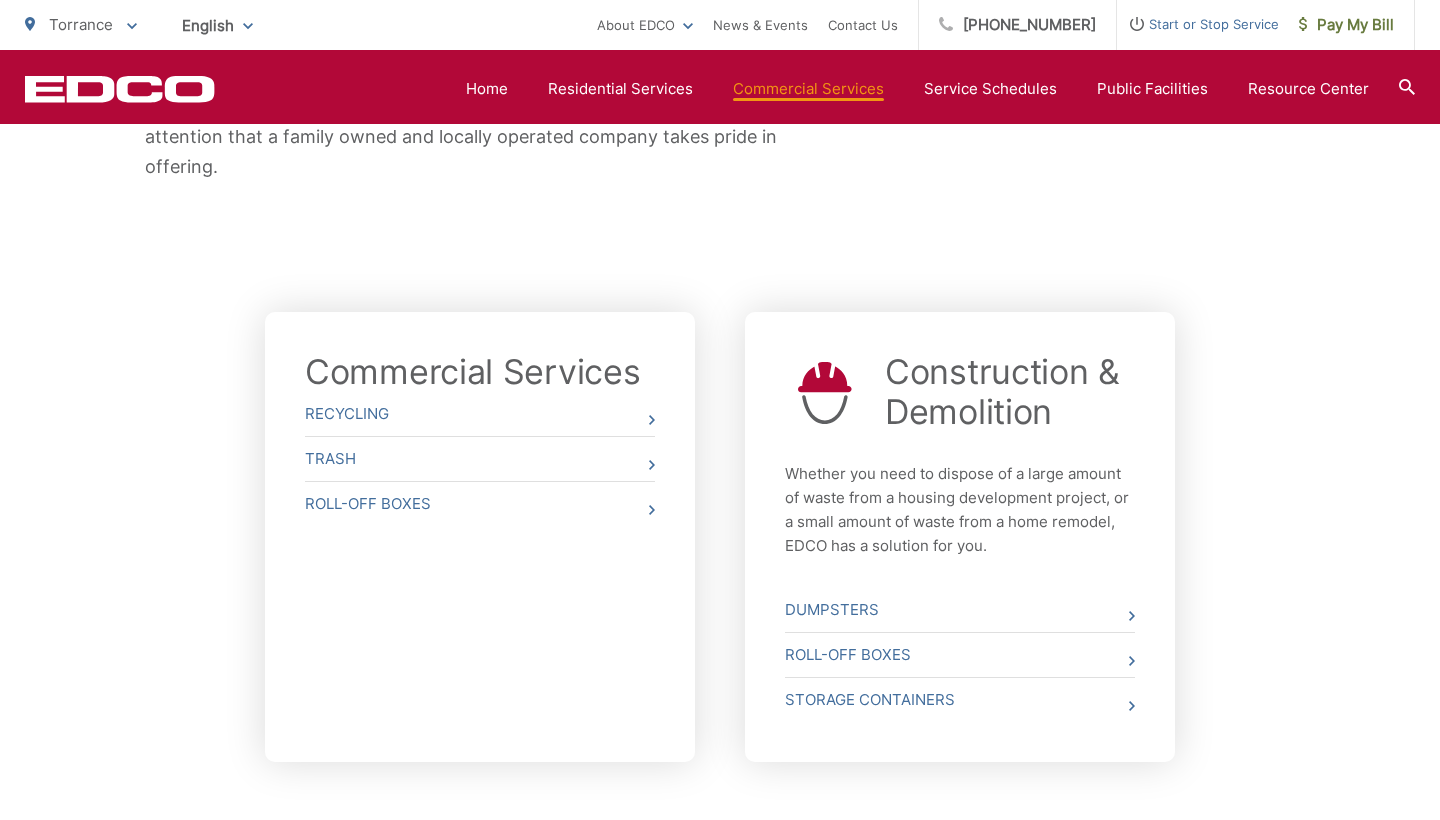 scroll, scrollTop: 621, scrollLeft: 0, axis: vertical 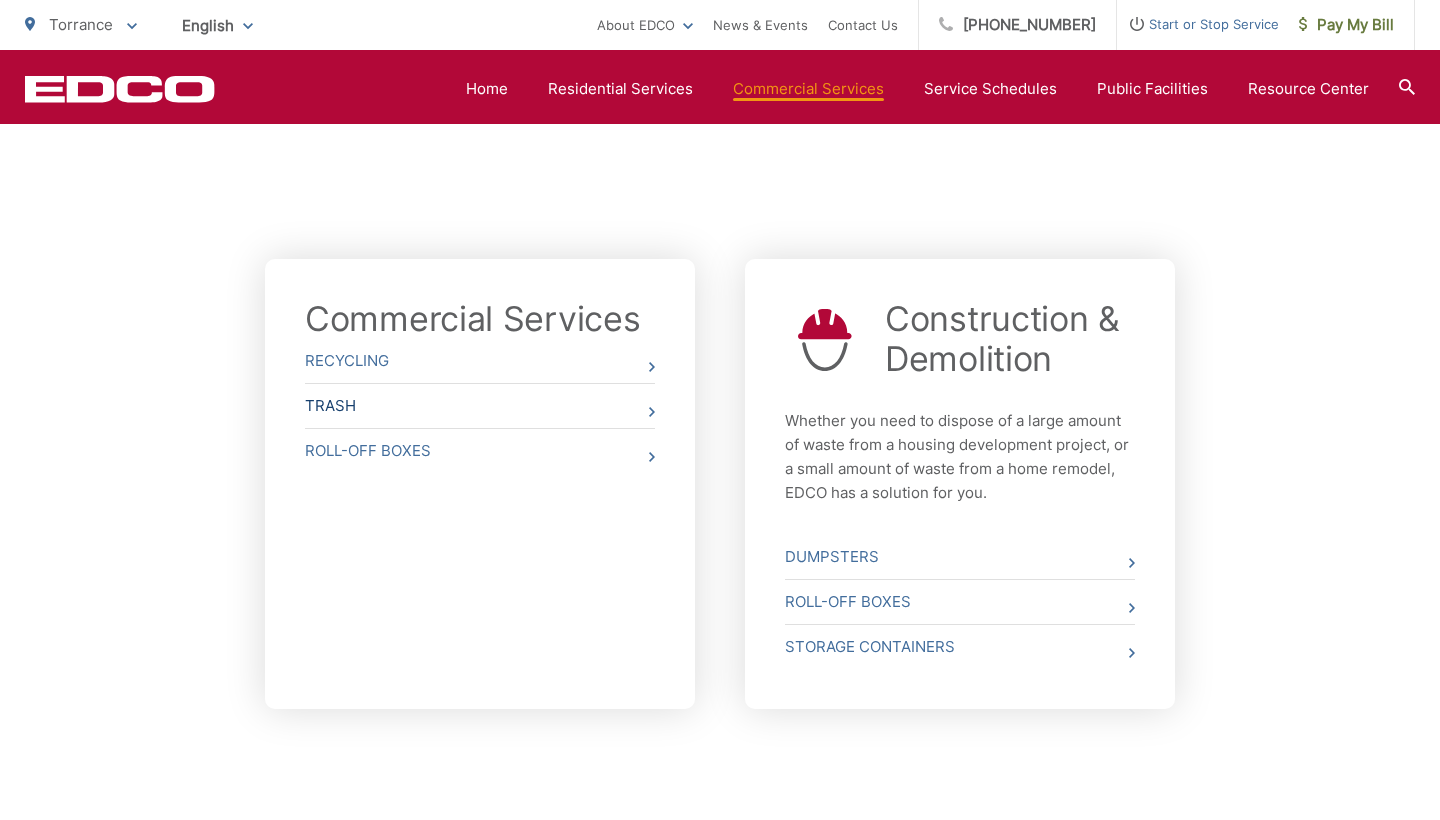 click on "Trash" at bounding box center (480, 406) 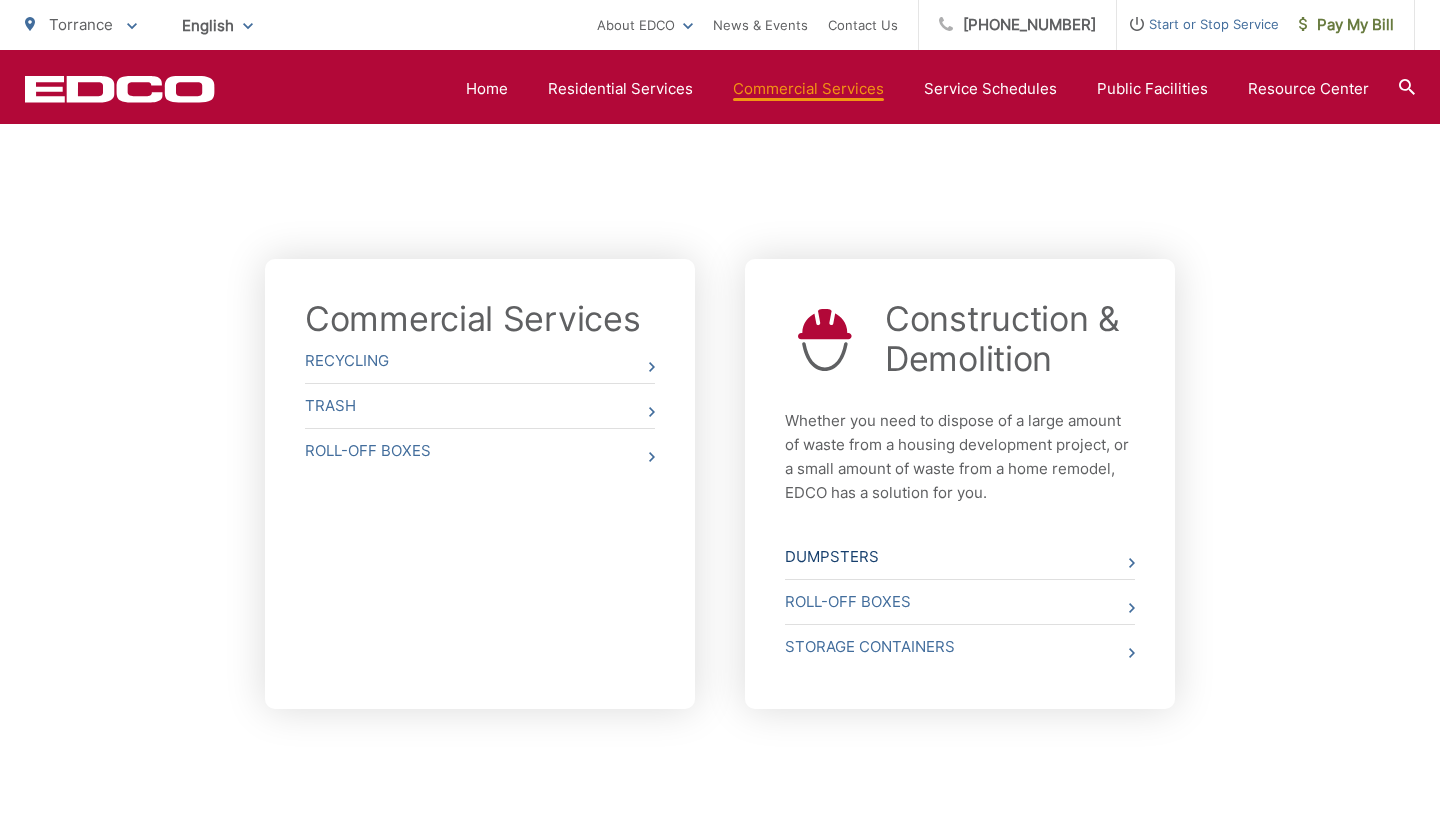 click on "Dumpsters" at bounding box center (960, 557) 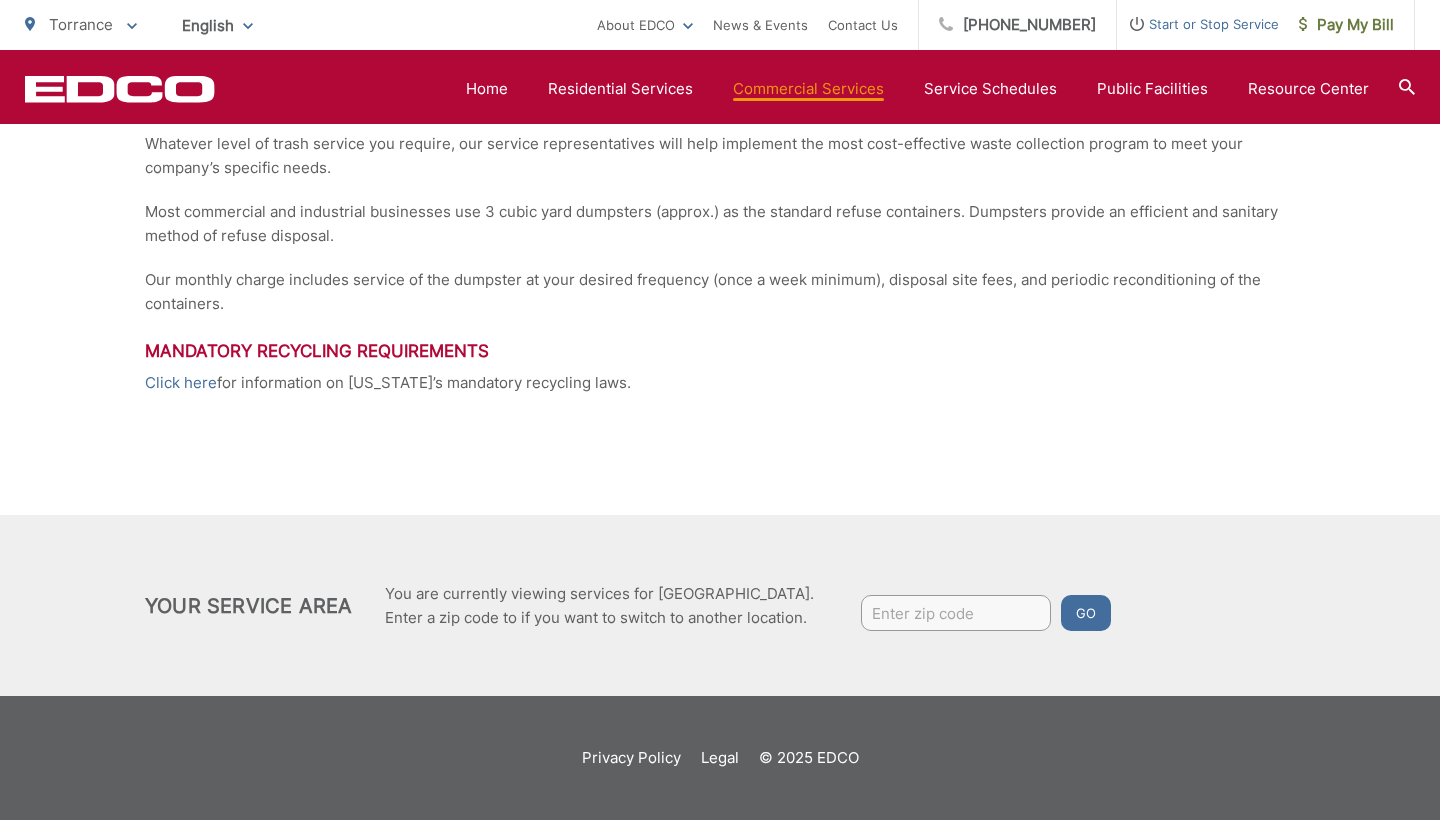 scroll, scrollTop: 482, scrollLeft: 0, axis: vertical 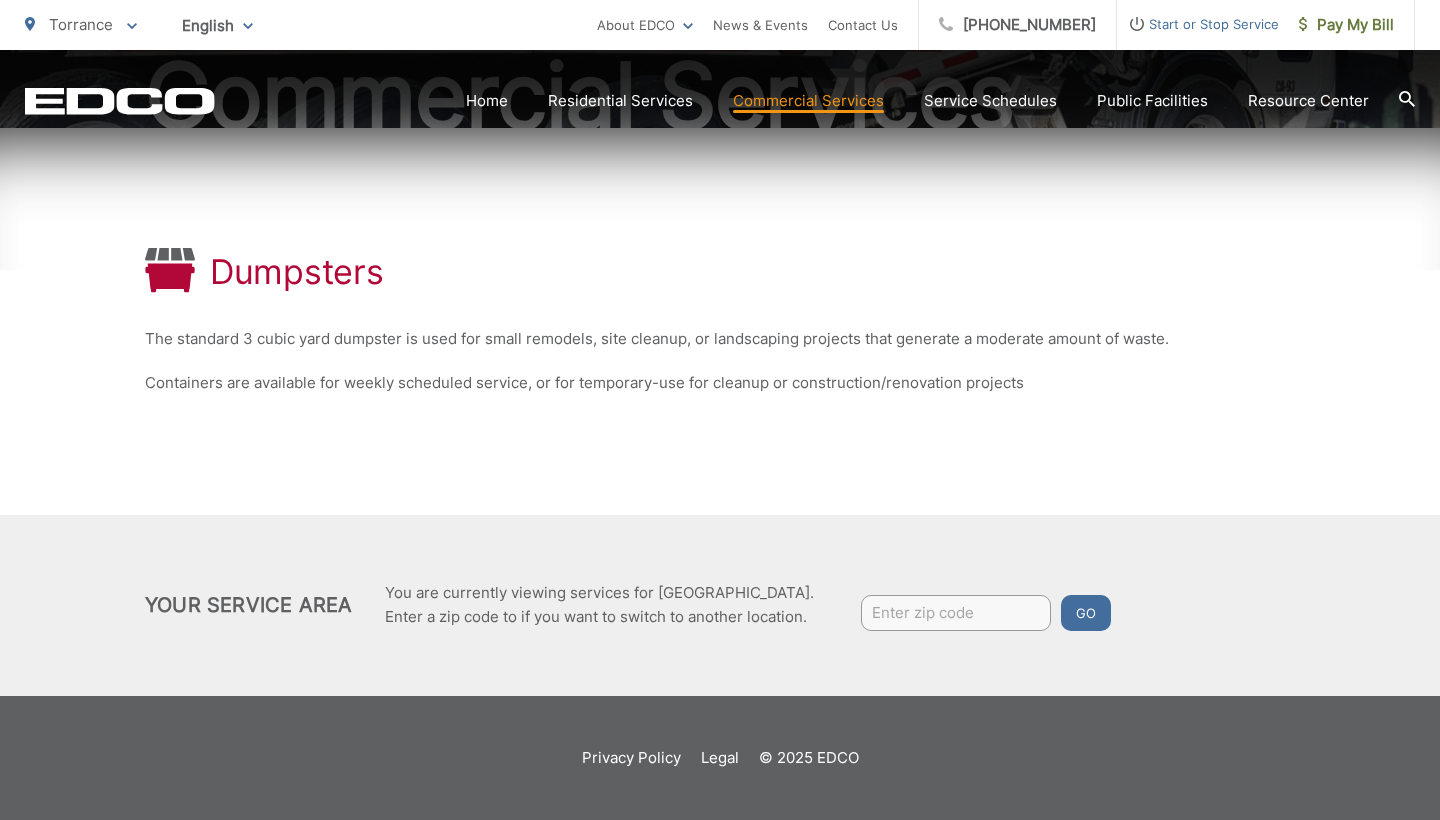 click at bounding box center (956, 613) 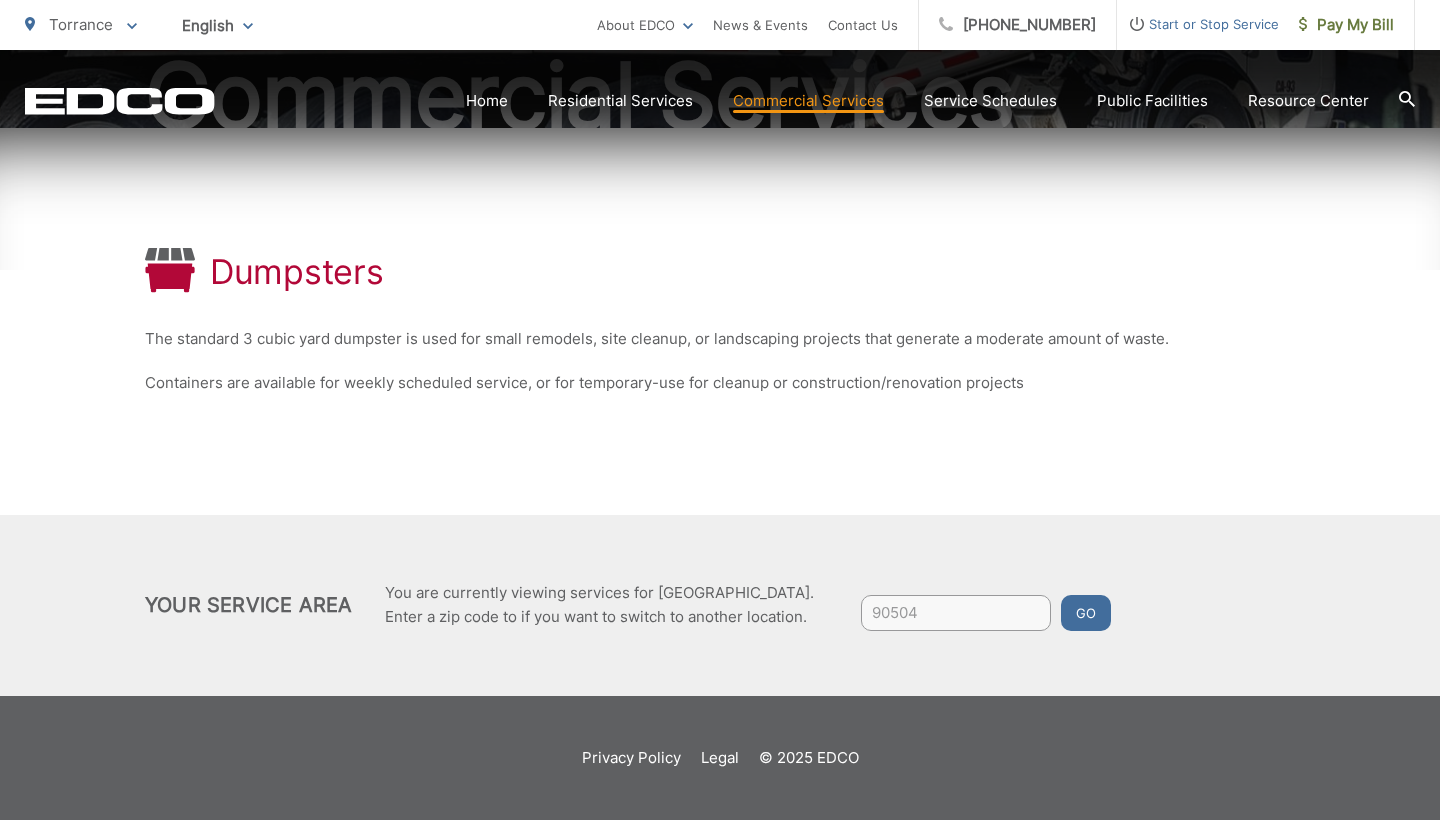 type on "90504" 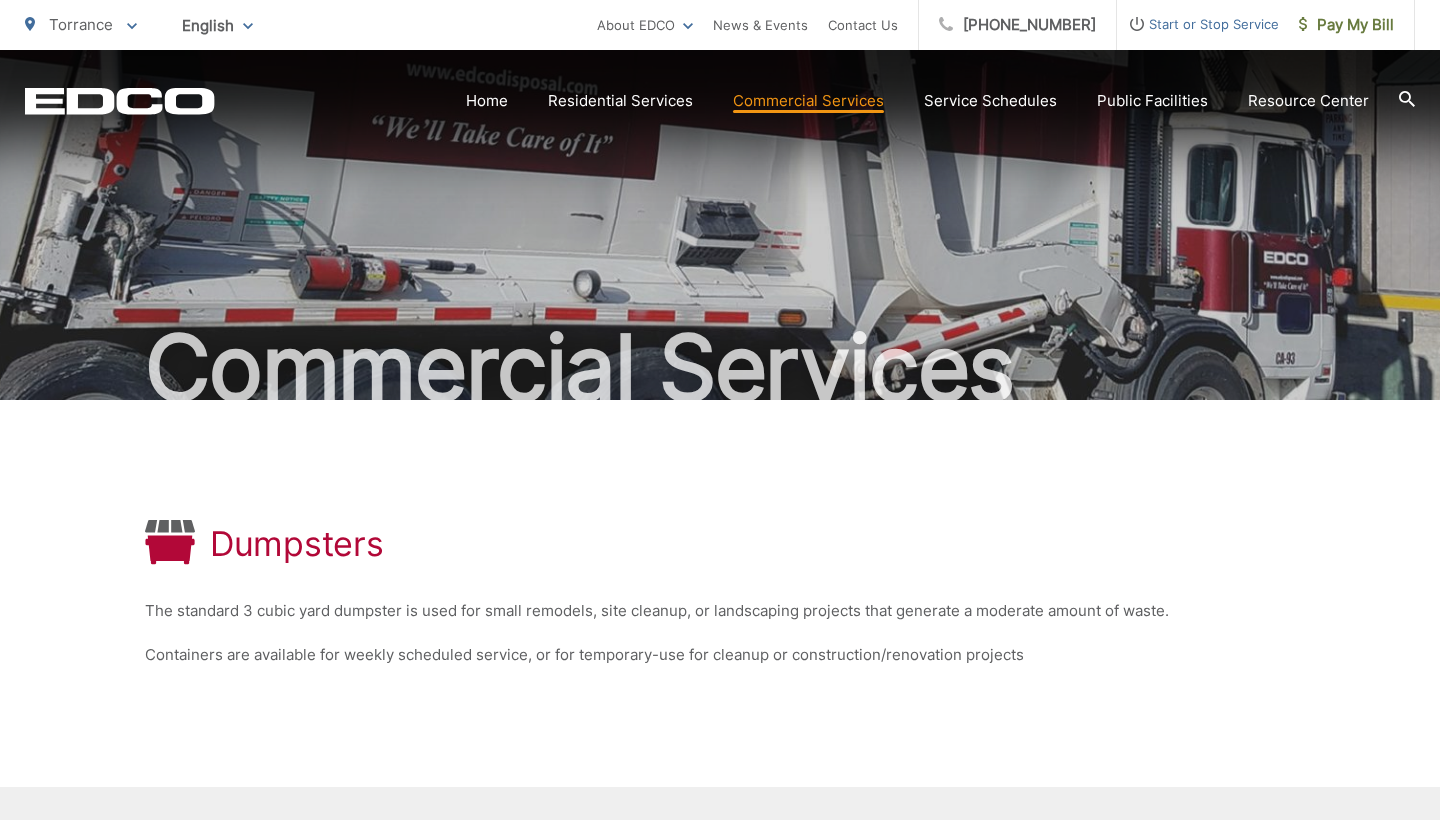 scroll, scrollTop: 0, scrollLeft: 0, axis: both 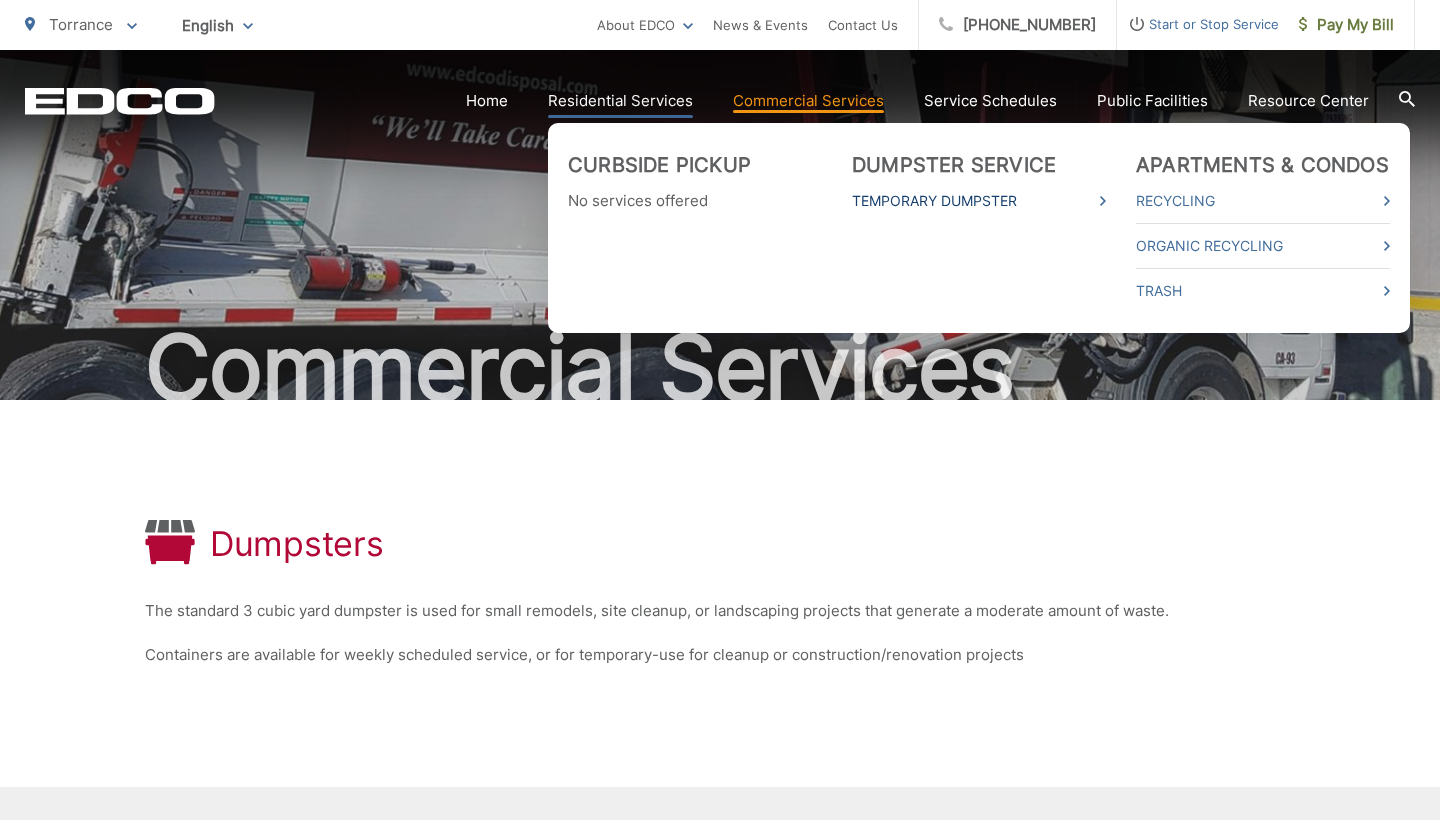 click on "Temporary Dumpster" at bounding box center (979, 201) 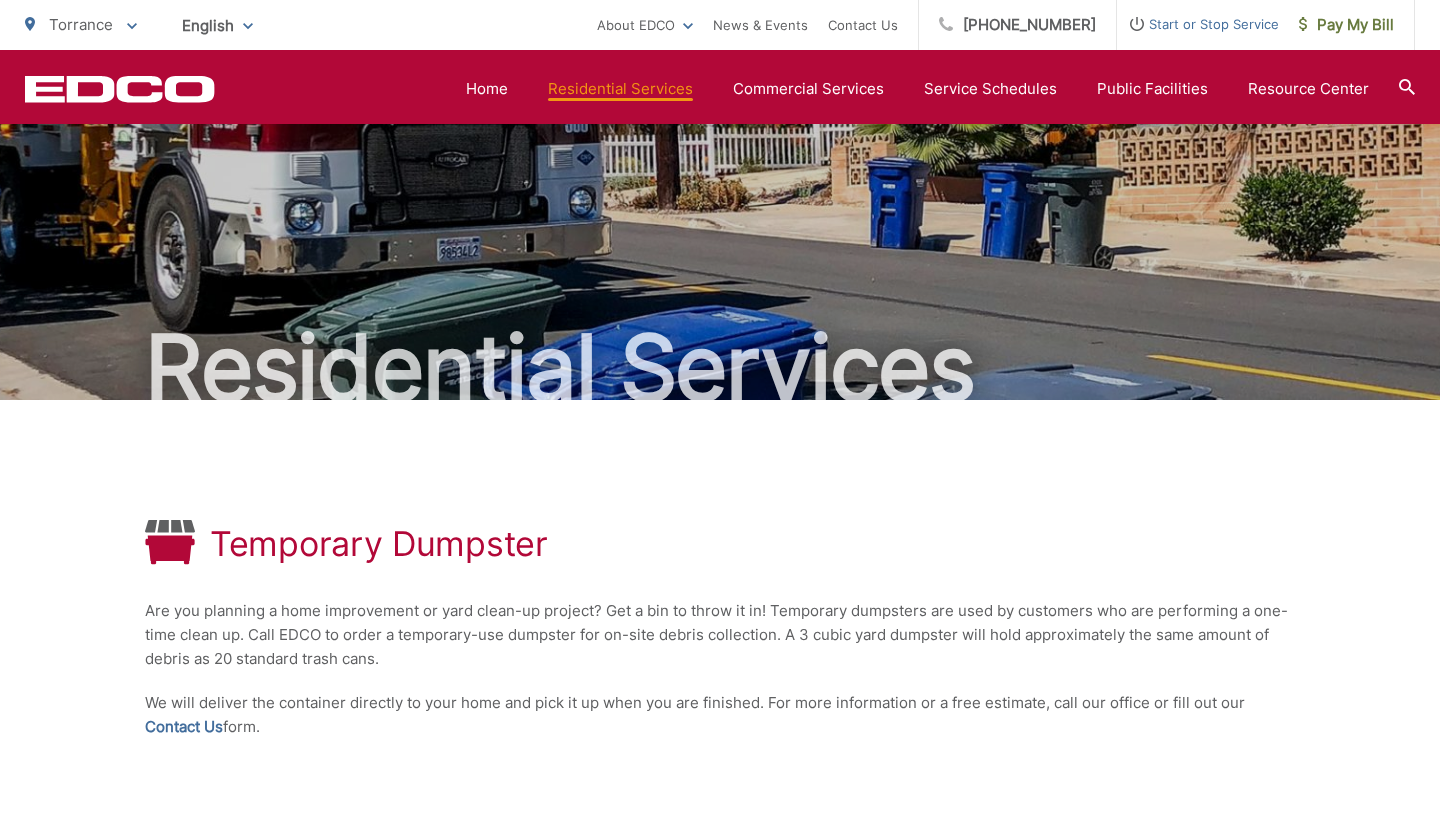 scroll, scrollTop: 0, scrollLeft: 0, axis: both 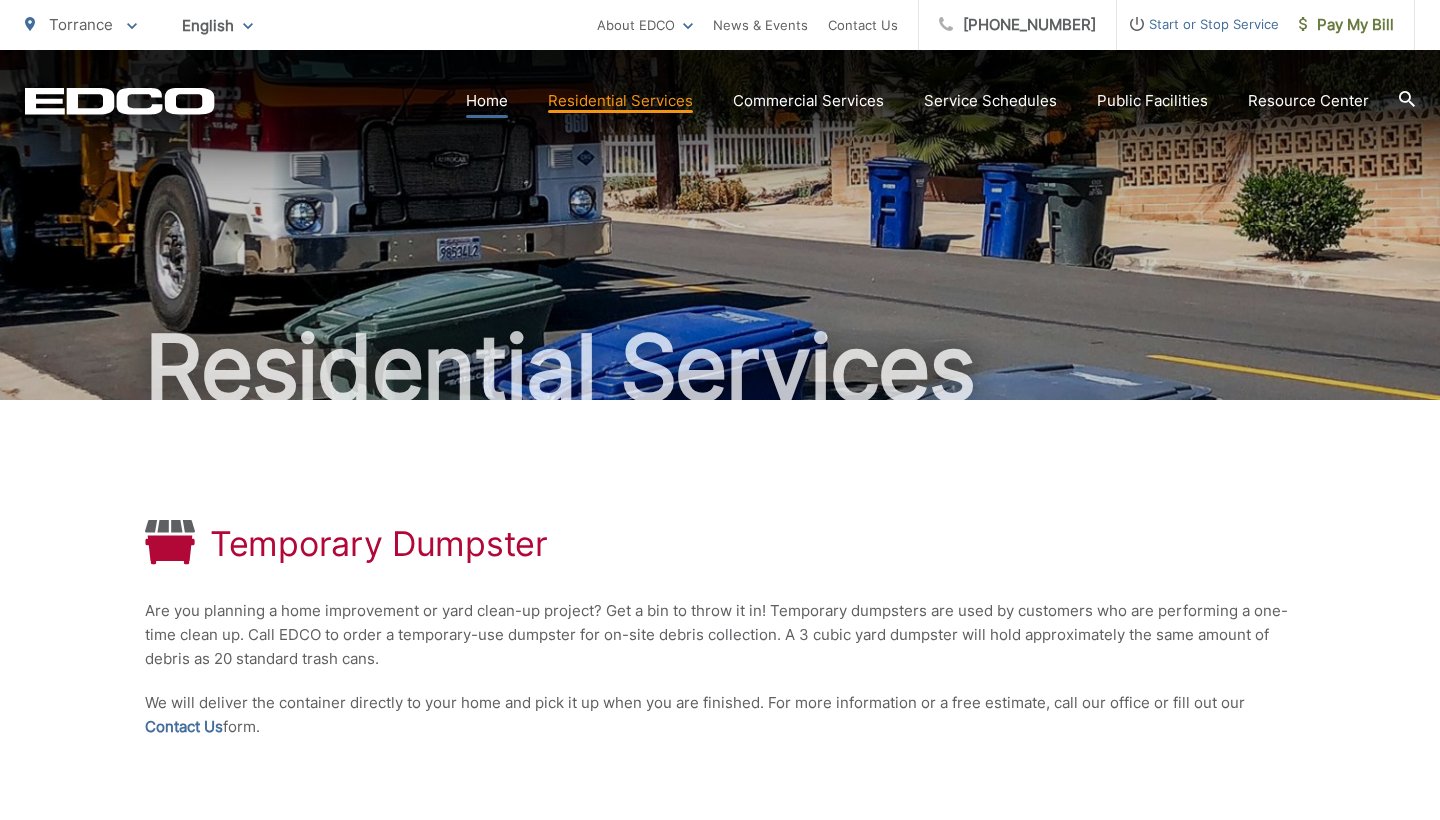 click on "Home" at bounding box center (487, 101) 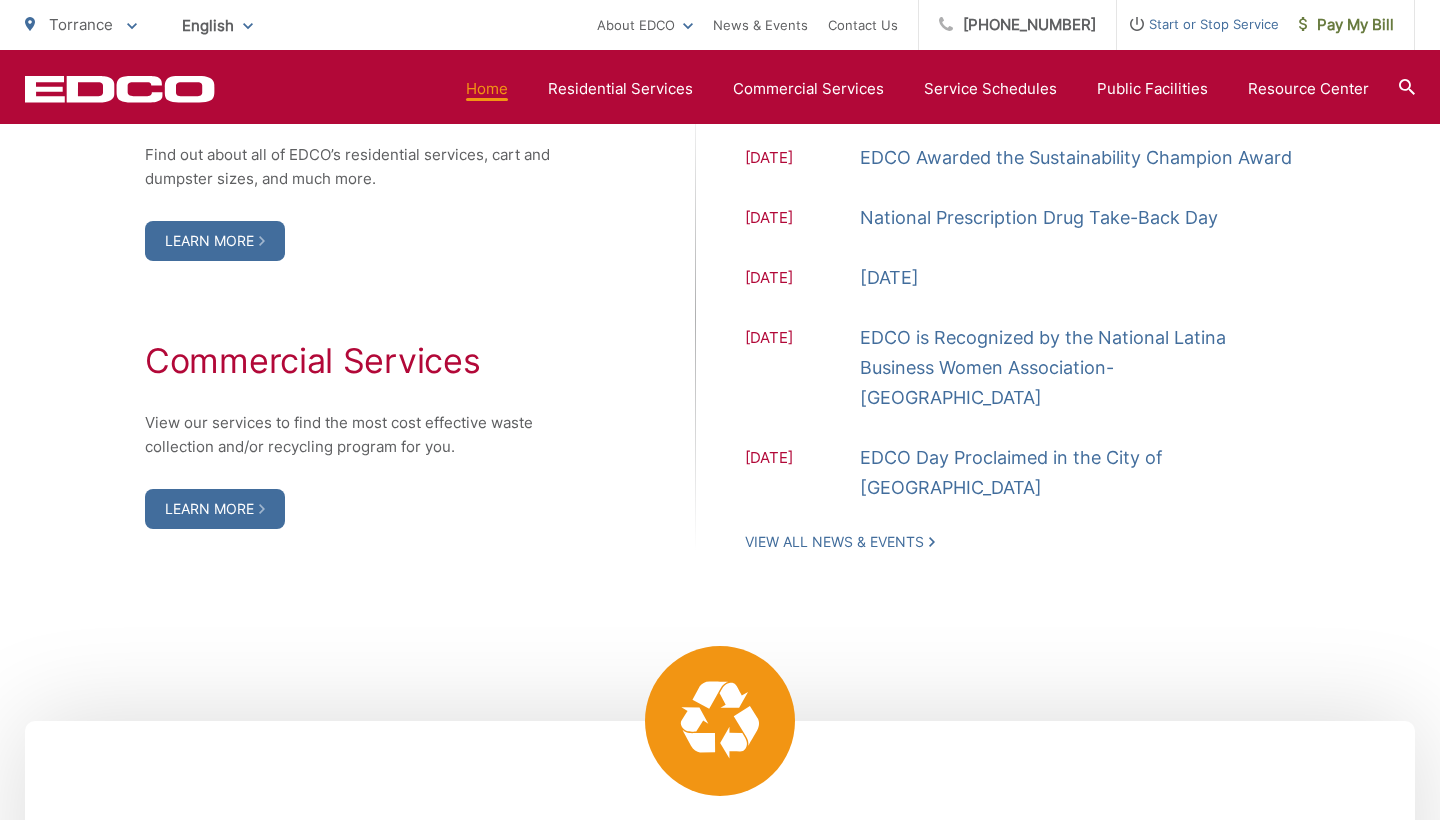 scroll, scrollTop: 1601, scrollLeft: 0, axis: vertical 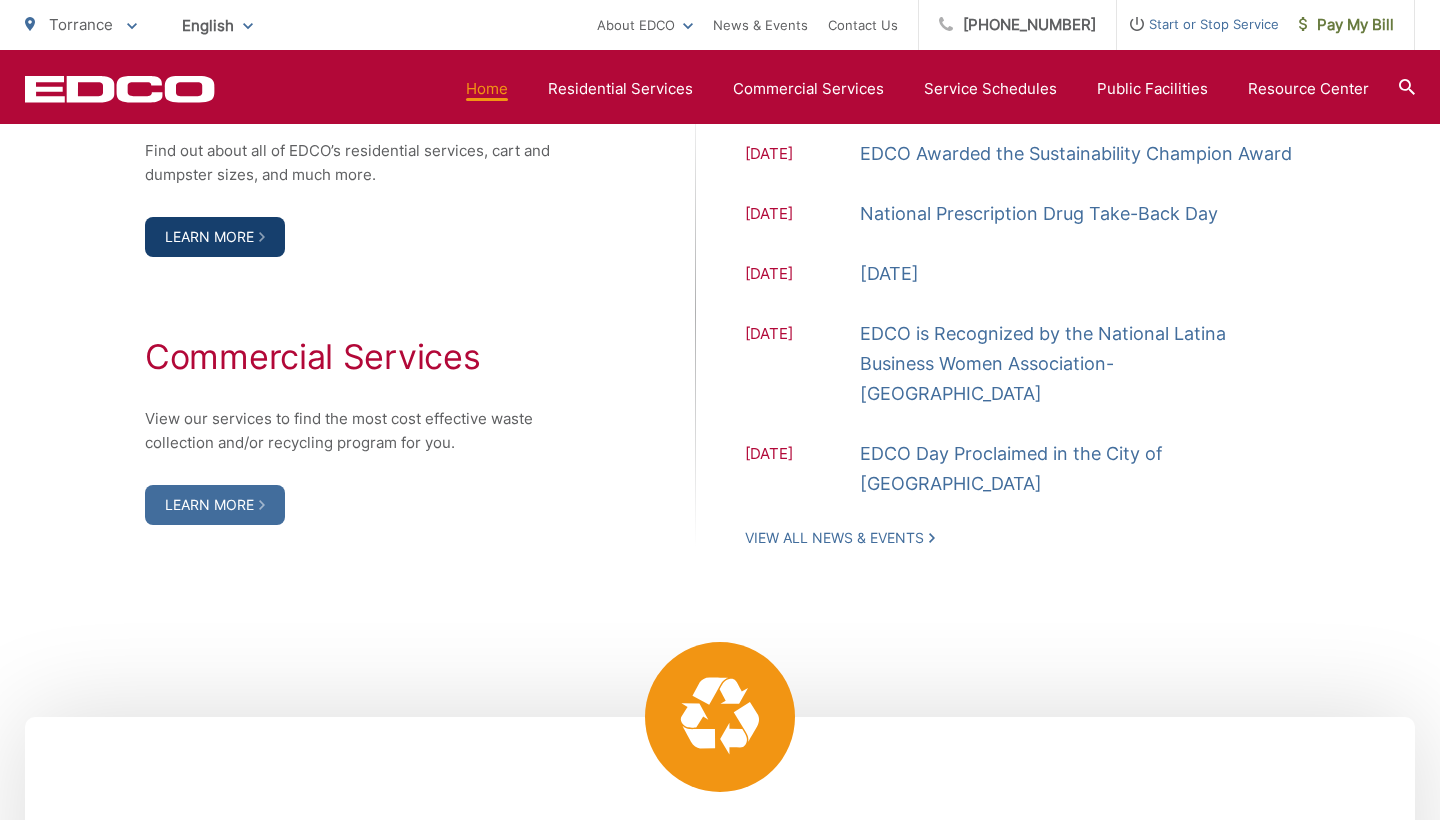 click on "Learn More" at bounding box center (215, 237) 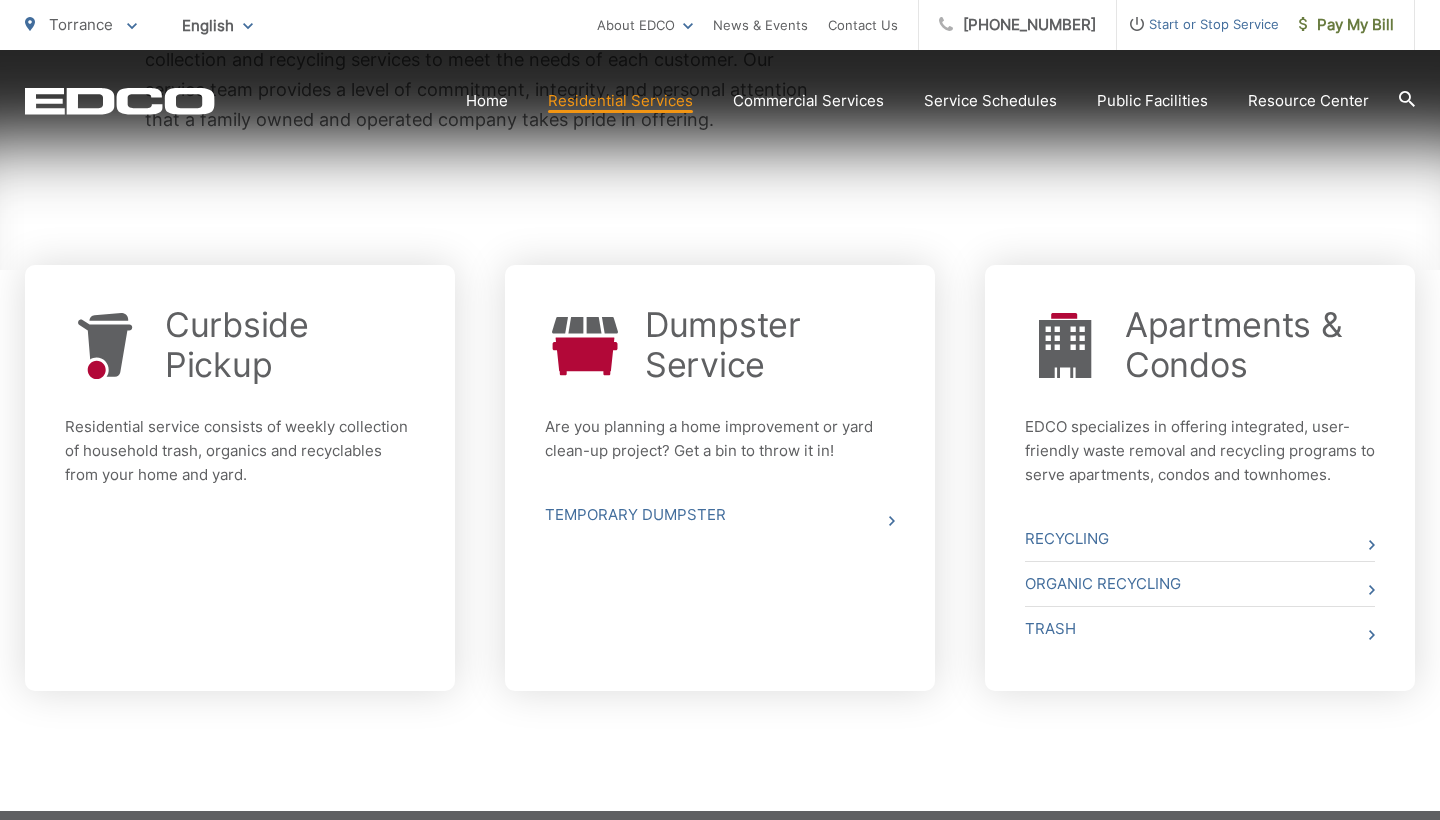 scroll, scrollTop: 646, scrollLeft: 0, axis: vertical 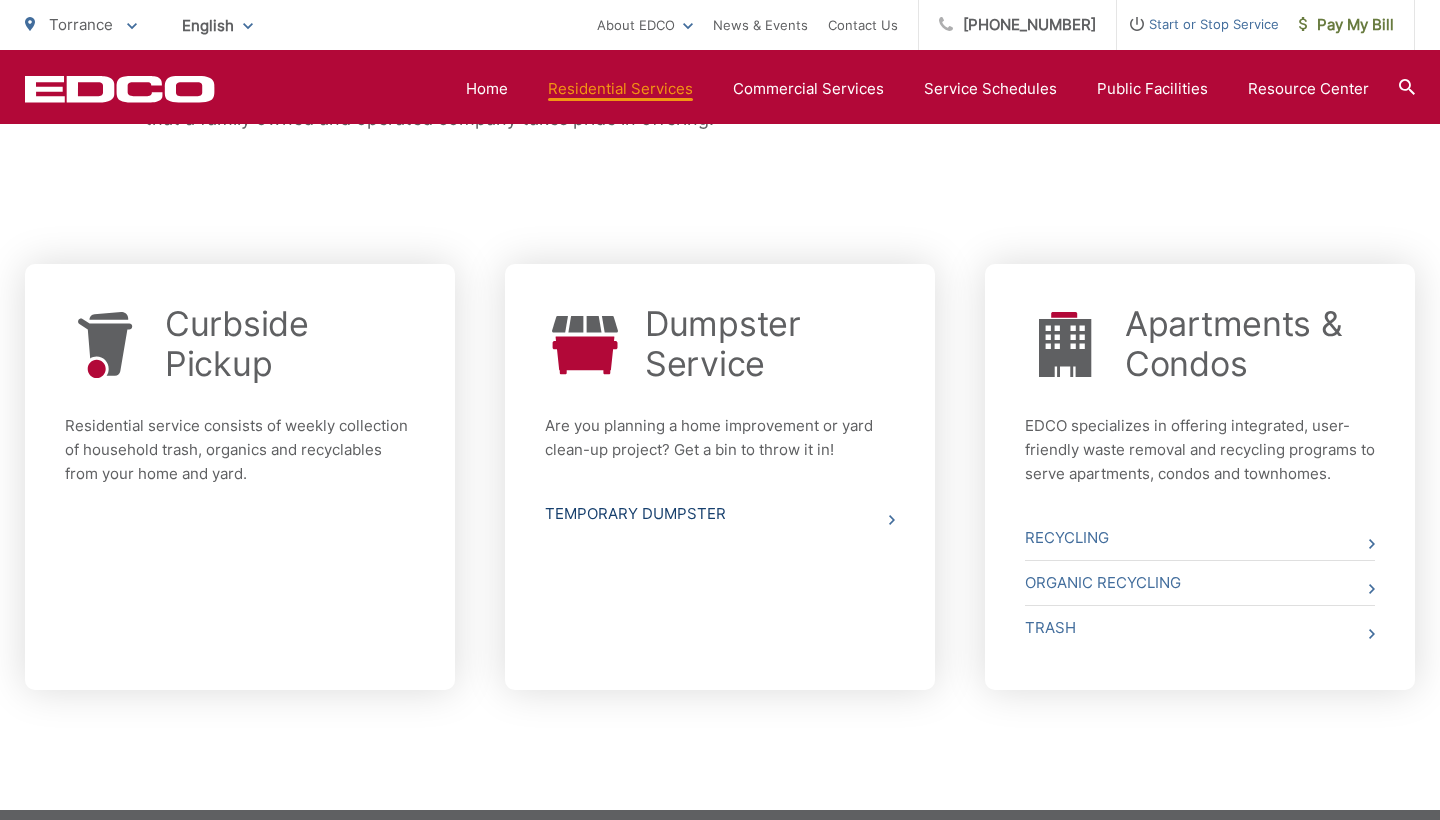 click on "Temporary Dumpster" at bounding box center (720, 514) 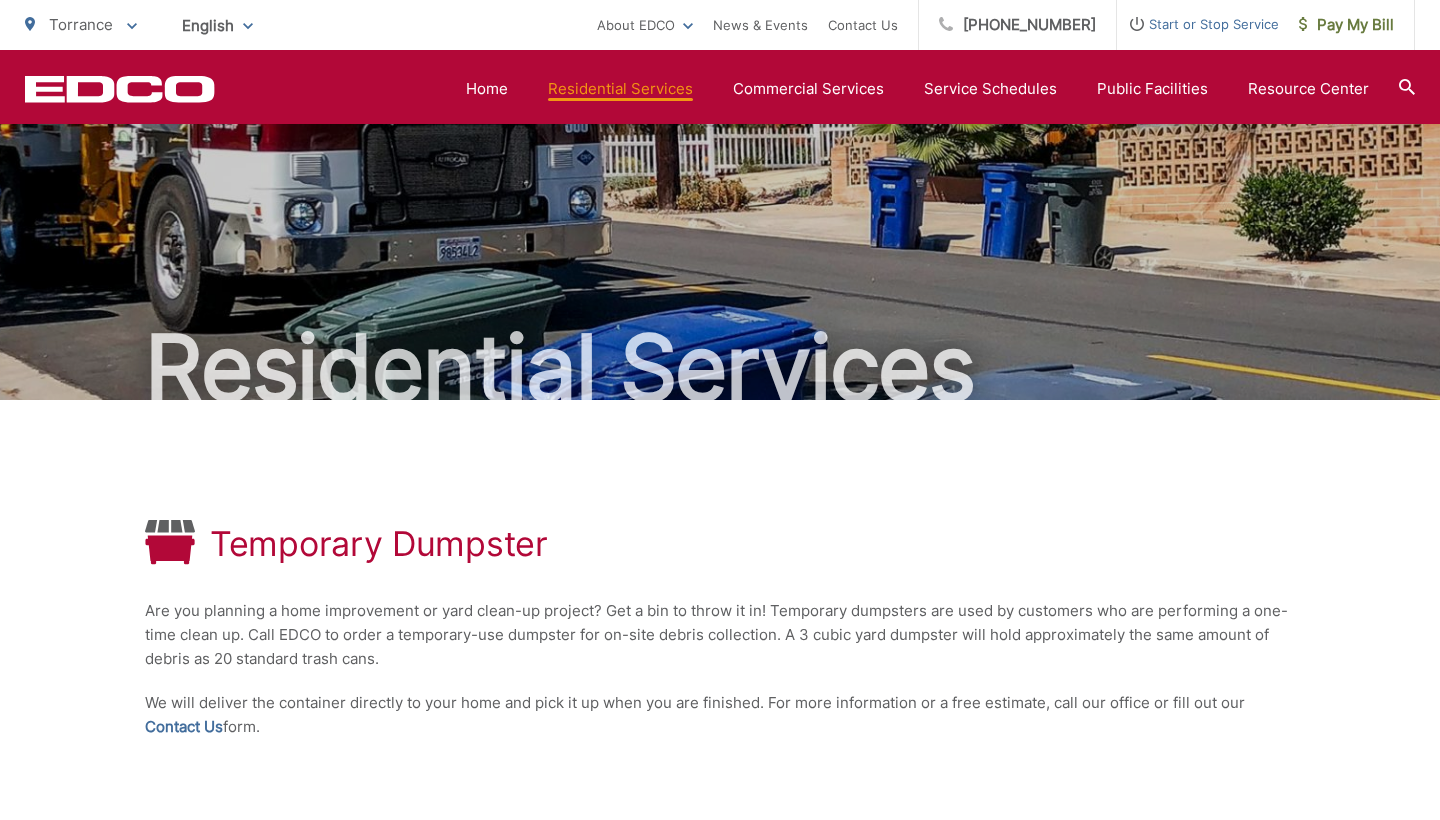 scroll, scrollTop: 0, scrollLeft: 0, axis: both 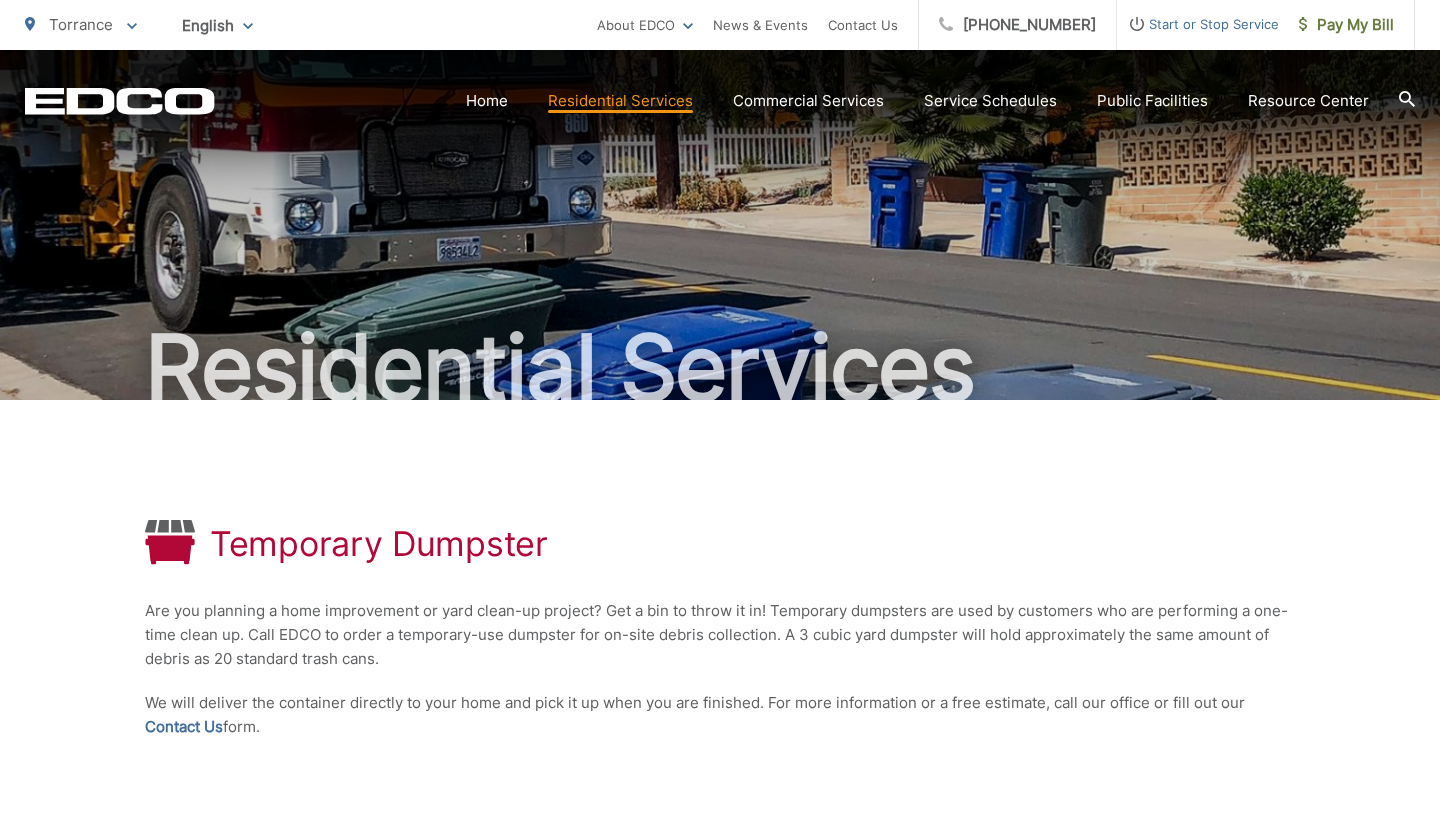 click on "Start or Stop Service" at bounding box center [1198, 24] 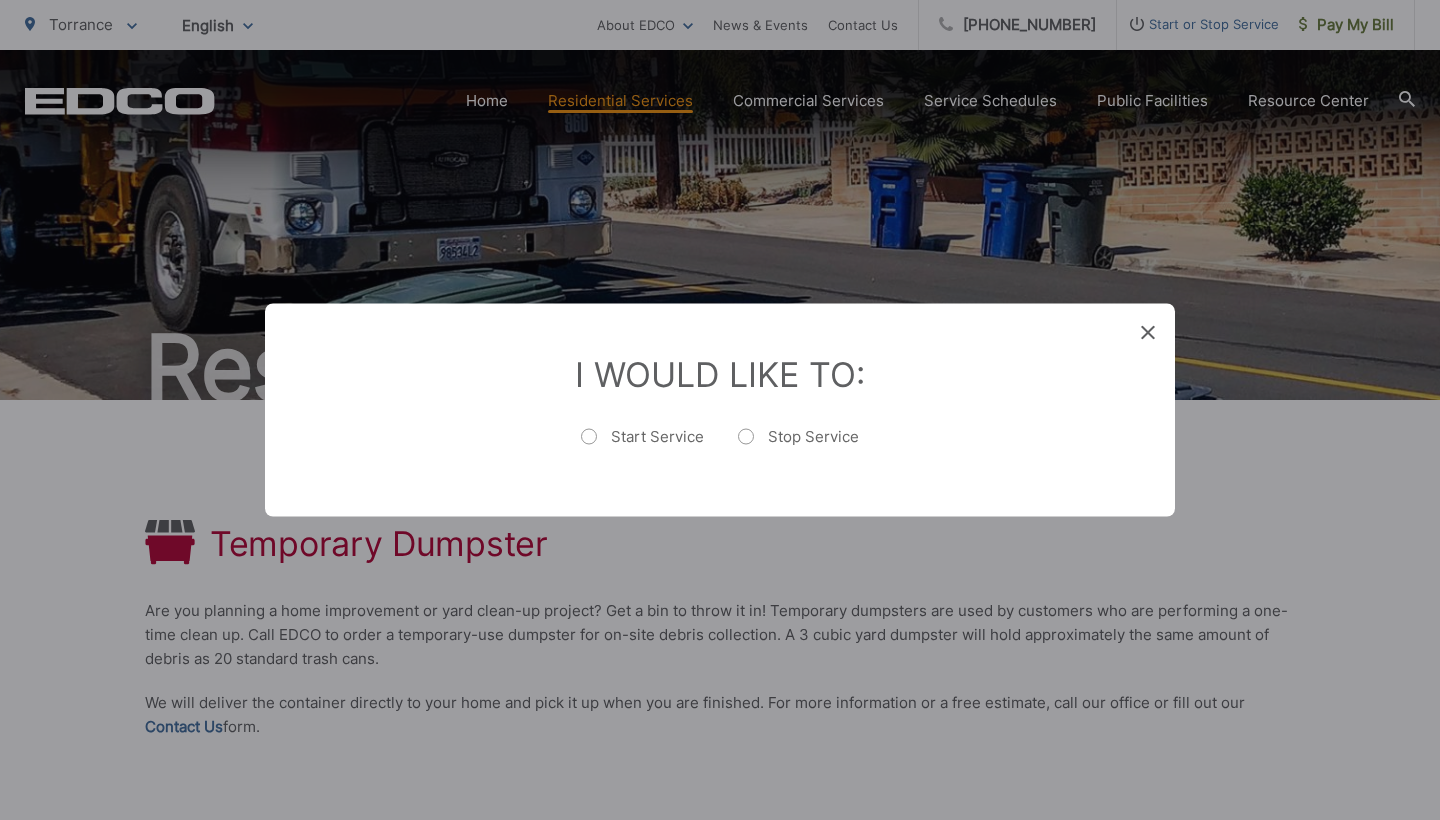 click on "Start Service" at bounding box center (642, 447) 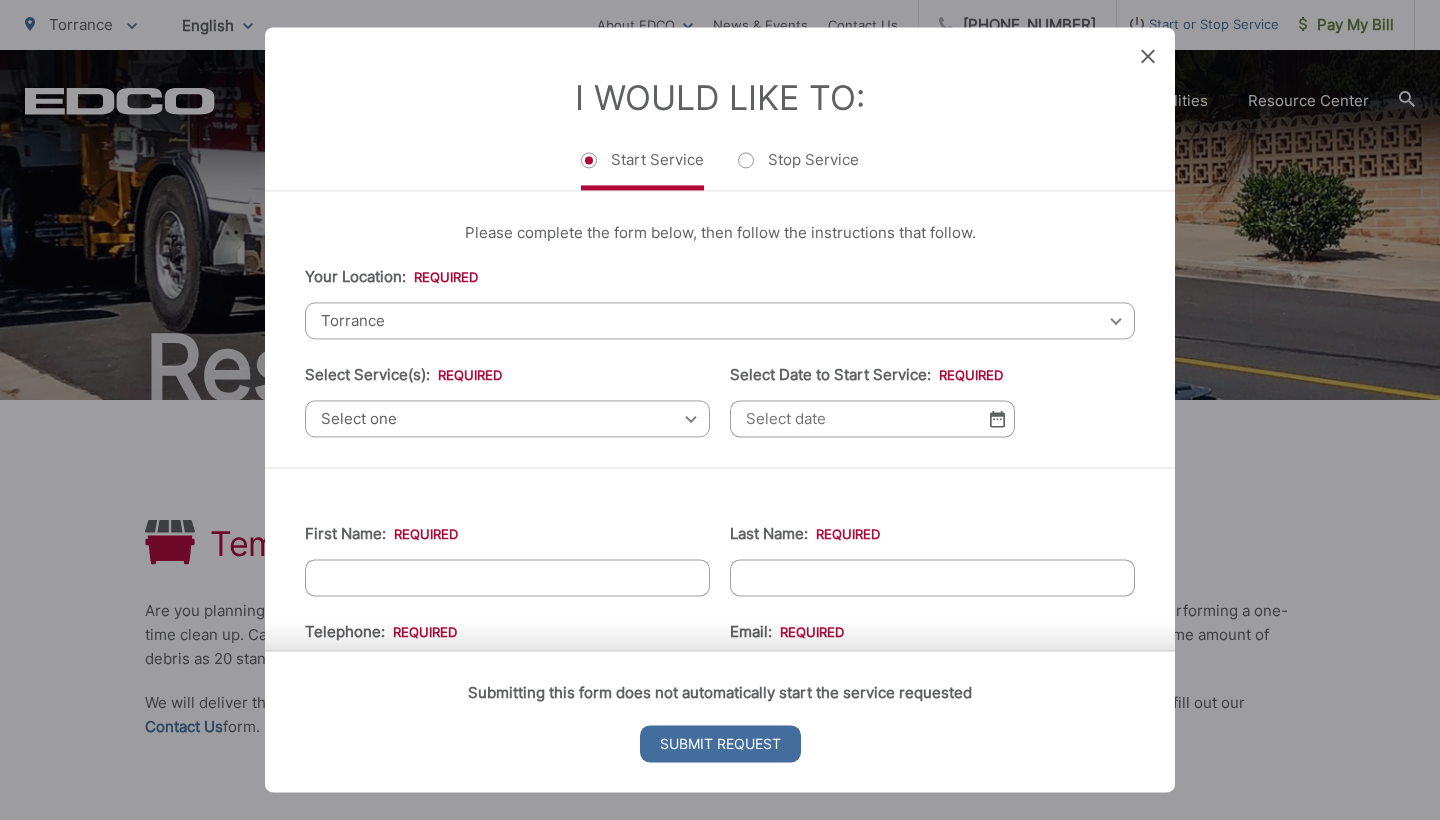 click on "Your Location: * Select your location Alpine Bonita Bonsall Borrego Springs Boulevard Buena Park Campo Coronado Corporate Del Mar Descanso Dulzura City of El Cajon El Cajon County El Segundo Encinitas Escondido Escondido County Fallbrook Guatay Imperial Beach Jacumba Jamul Julian La Mesa City La Mesa County La Mirada La Palma Lakeside Lakewood Lemon Grove Lincoln Acres Long Beach National City Pala Pauma Valley Pine Valley Potrero Poway Rainbow Ramona Rancho Palos Verdes Rancho Santa Fe San Diego San Marcos San Marcos County Signal Hill Solana Beach Spring Valley Tecate Torrance Valley Center City of Vista Vista County Torrance Select your location Alpine Bonita Bonsall Borrego Springs Boulevard Buena Park Campo Coronado Corporate Del Mar Descanso Dulzura City of El Cajon El Cajon County El Segundo Encinitas Escondido Escondido County Fallbrook Guatay Imperial Beach Jacumba Jamul Julian La Mesa City La Mesa County La Mirada La Palma Lakeside Lakewood Lemon Grove Lincoln Acres Long Beach National City Pala * *" at bounding box center [720, 351] 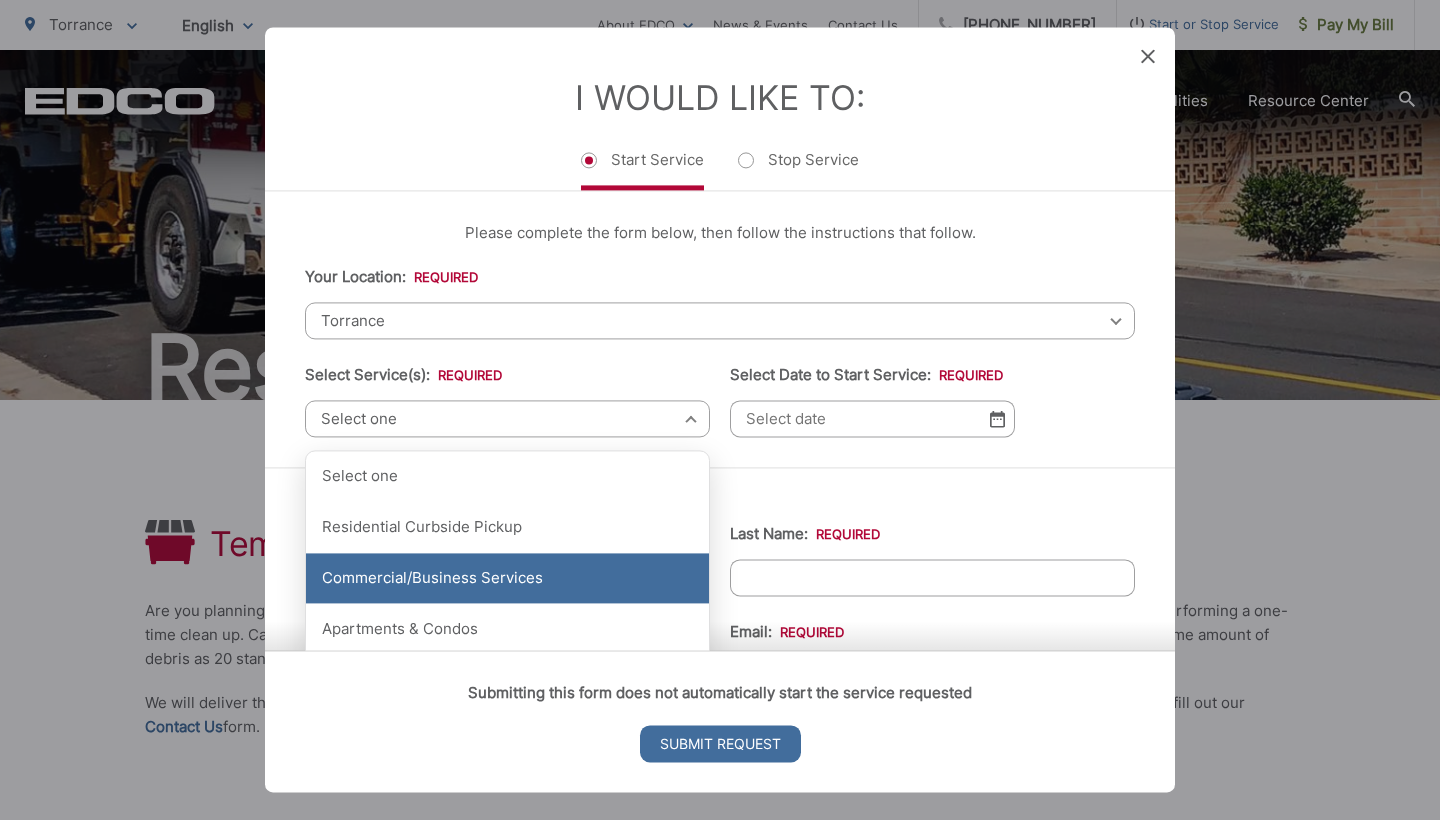 click on "Commercial/Business Services" at bounding box center [507, 579] 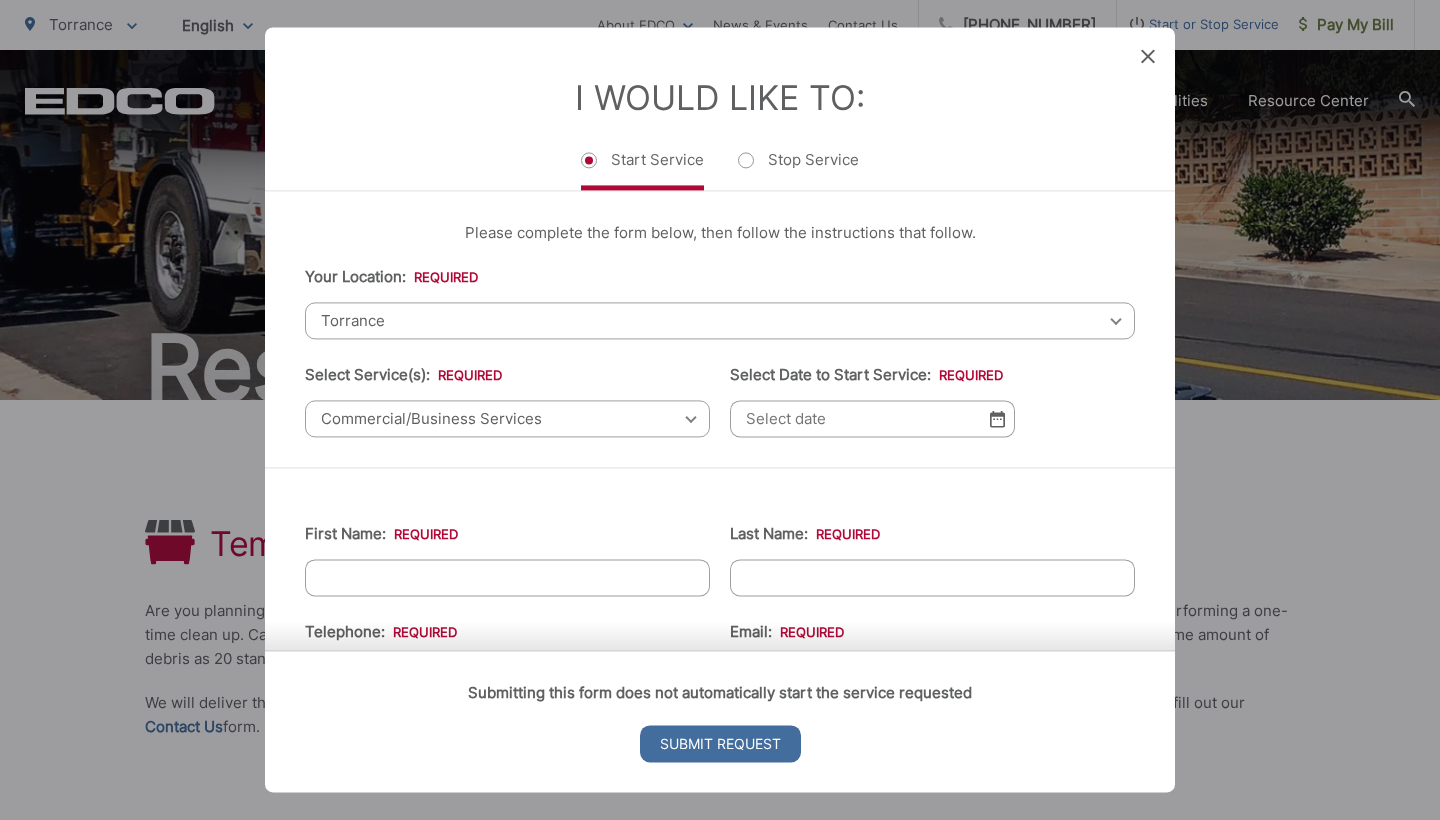 click on "Commercial/Business Services" at bounding box center [507, 418] 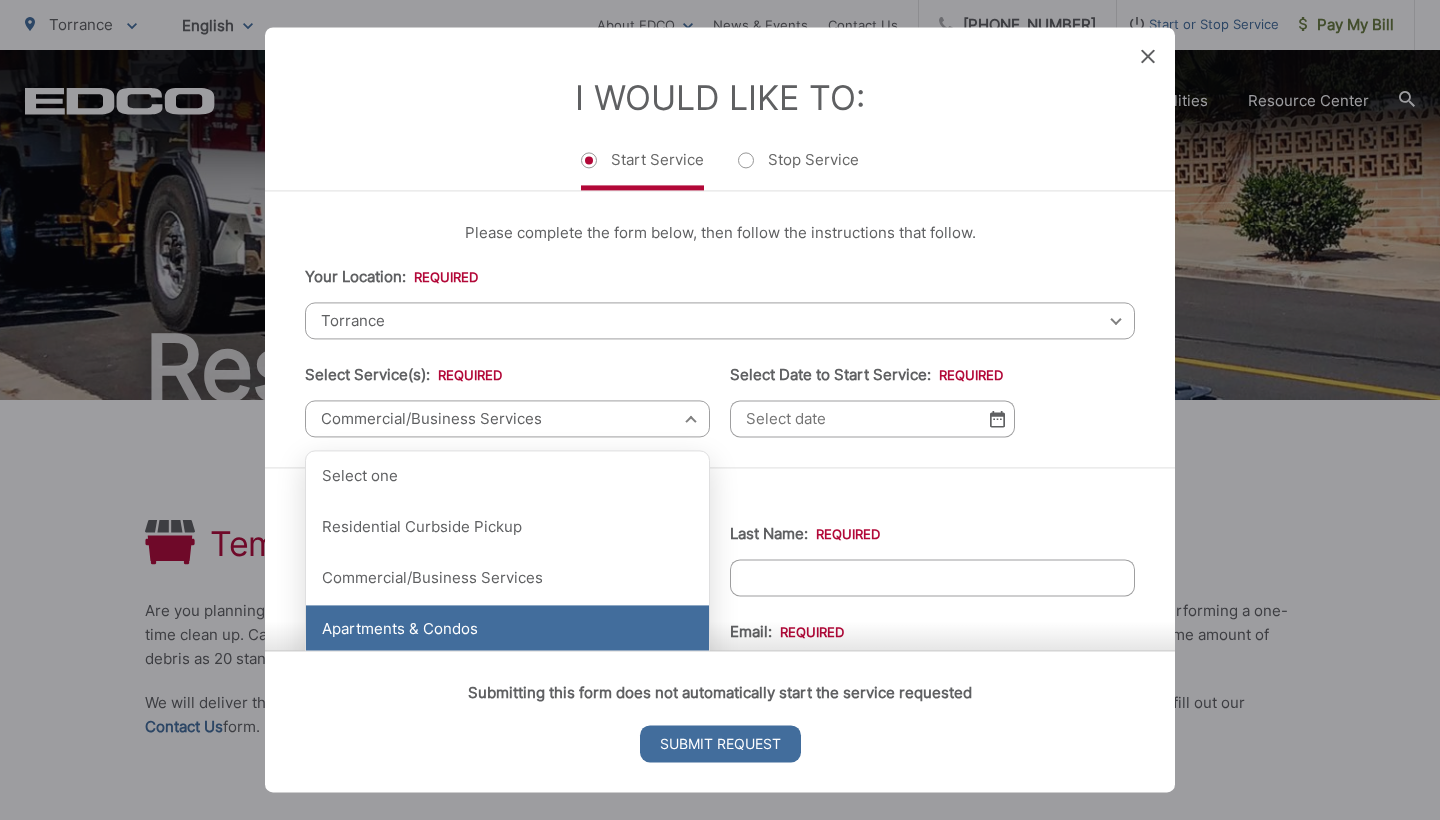 click on "Apartments & Condos" at bounding box center (507, 630) 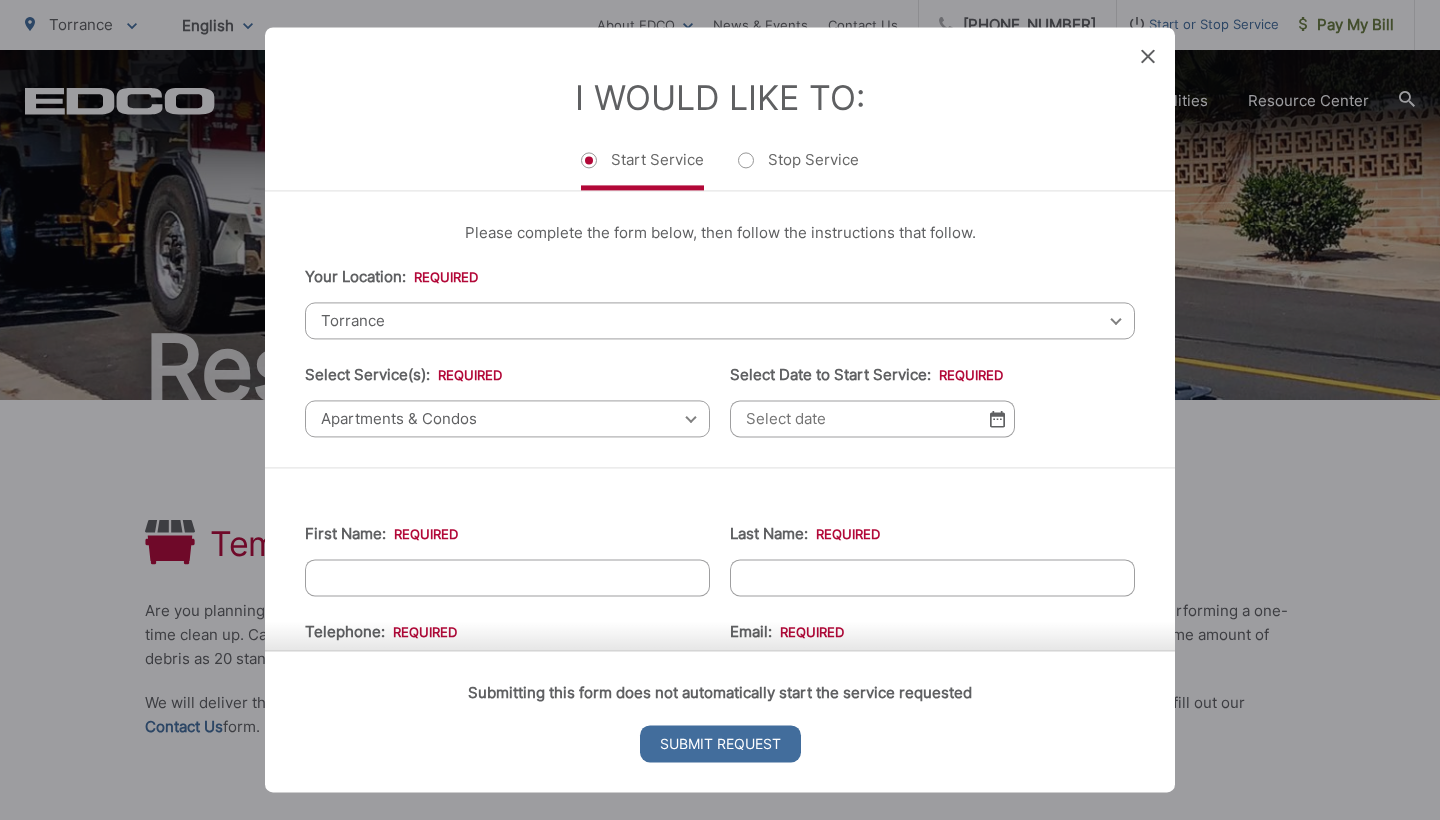 scroll, scrollTop: 0, scrollLeft: 0, axis: both 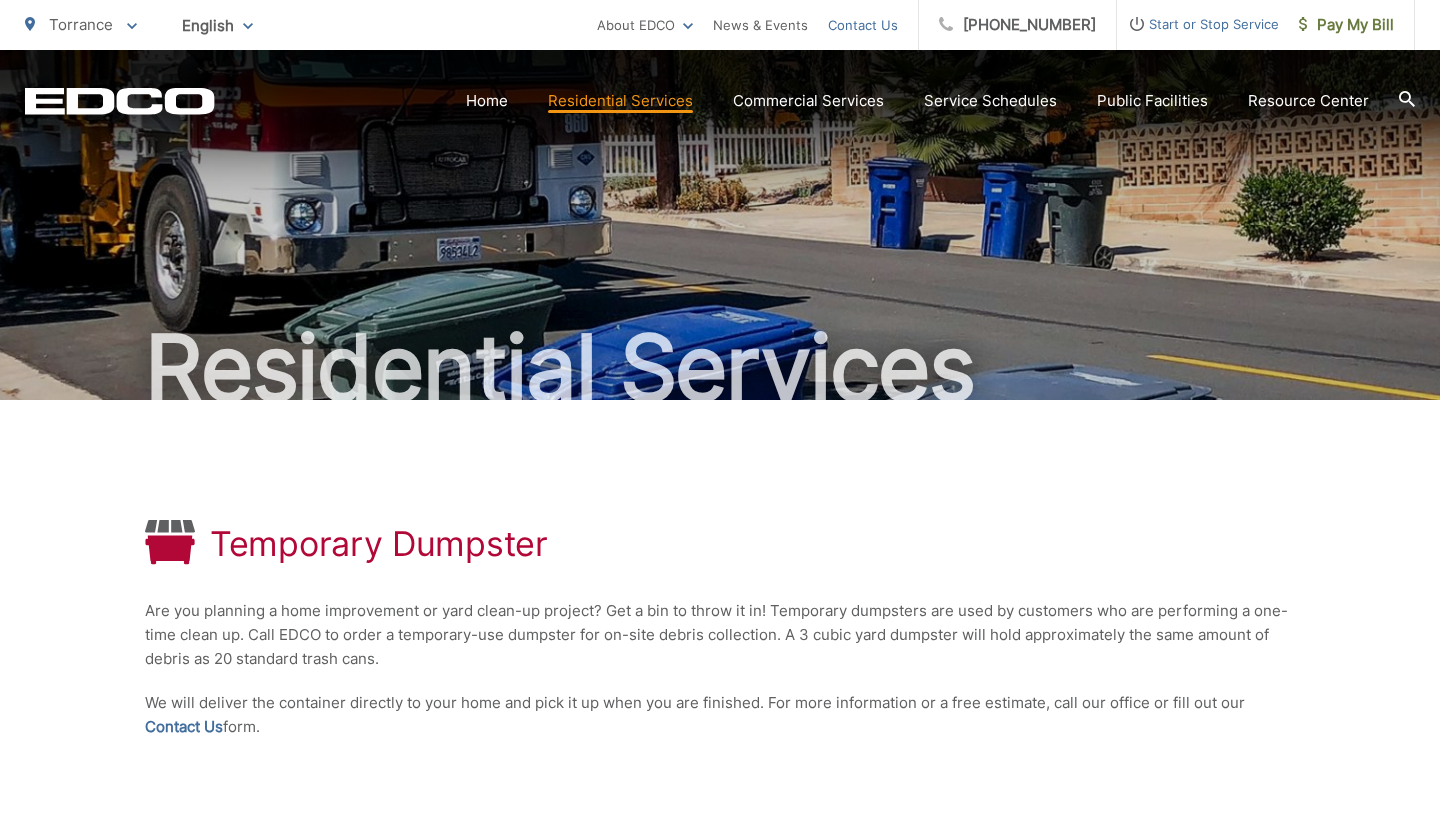 click on "Contact Us" at bounding box center (863, 25) 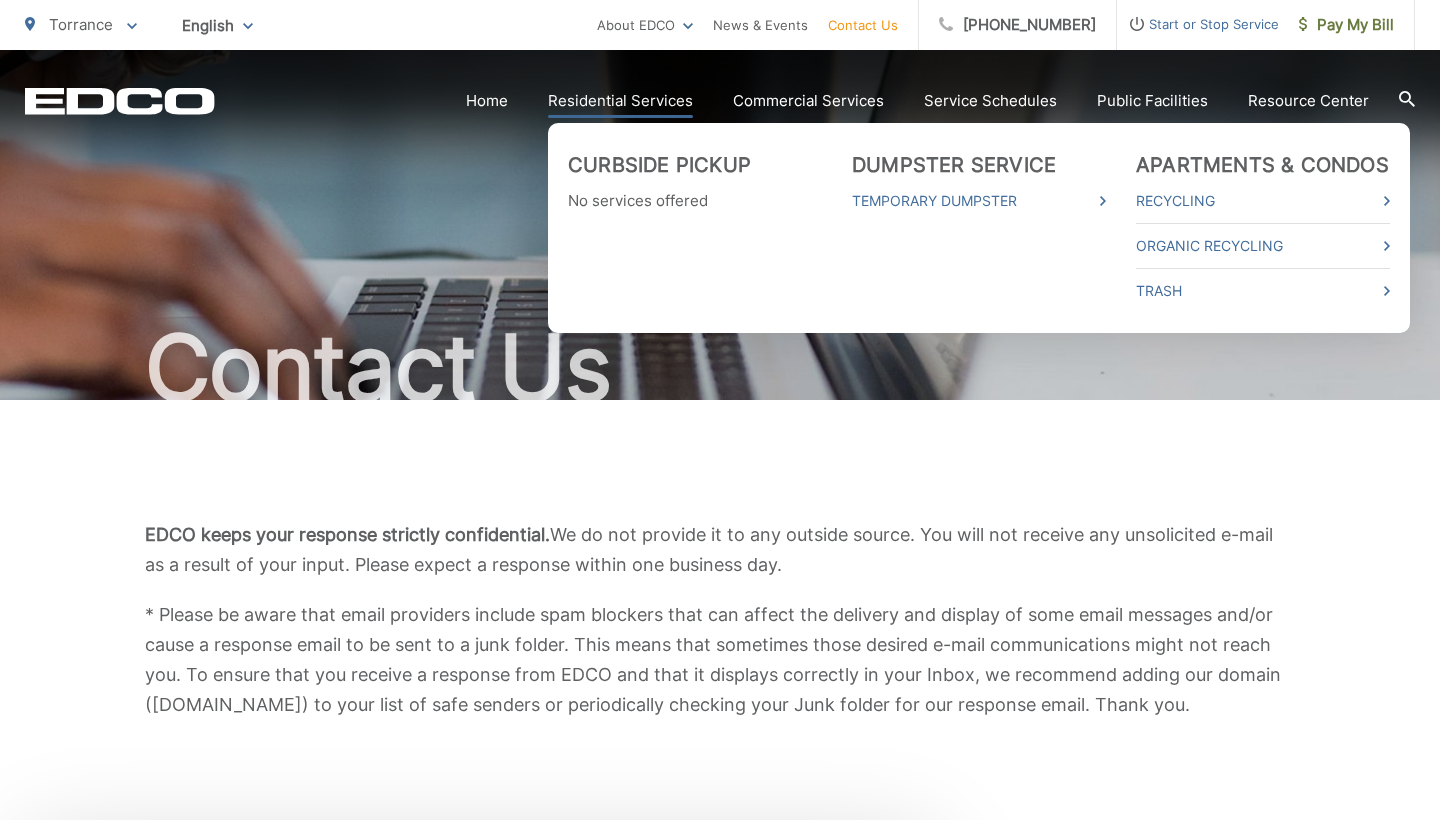 scroll, scrollTop: 0, scrollLeft: 0, axis: both 